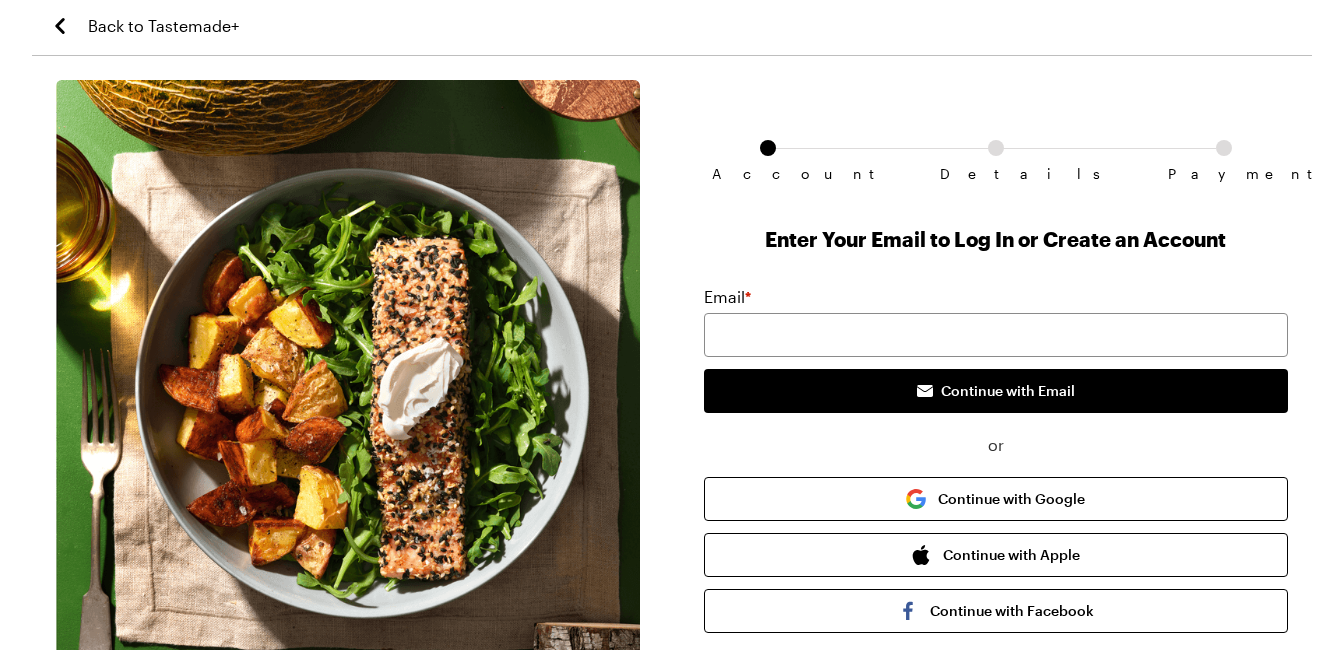 scroll, scrollTop: 0, scrollLeft: 0, axis: both 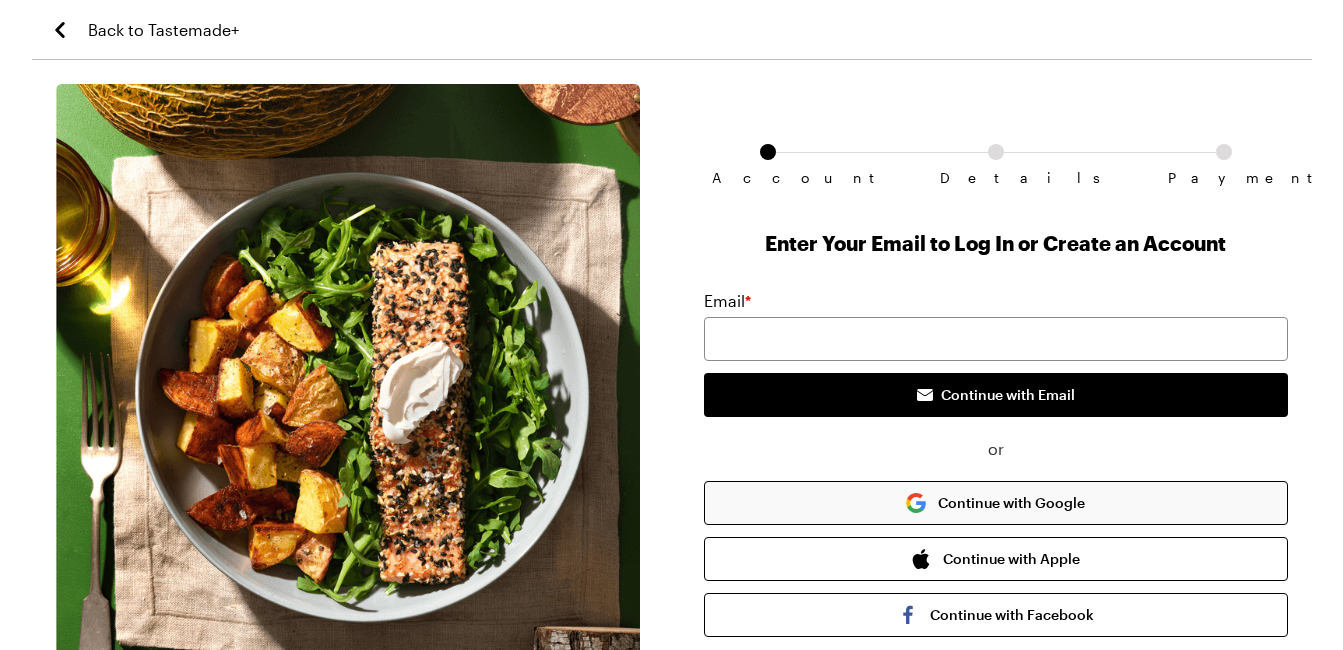 click on "Continue with Google" at bounding box center [996, 503] 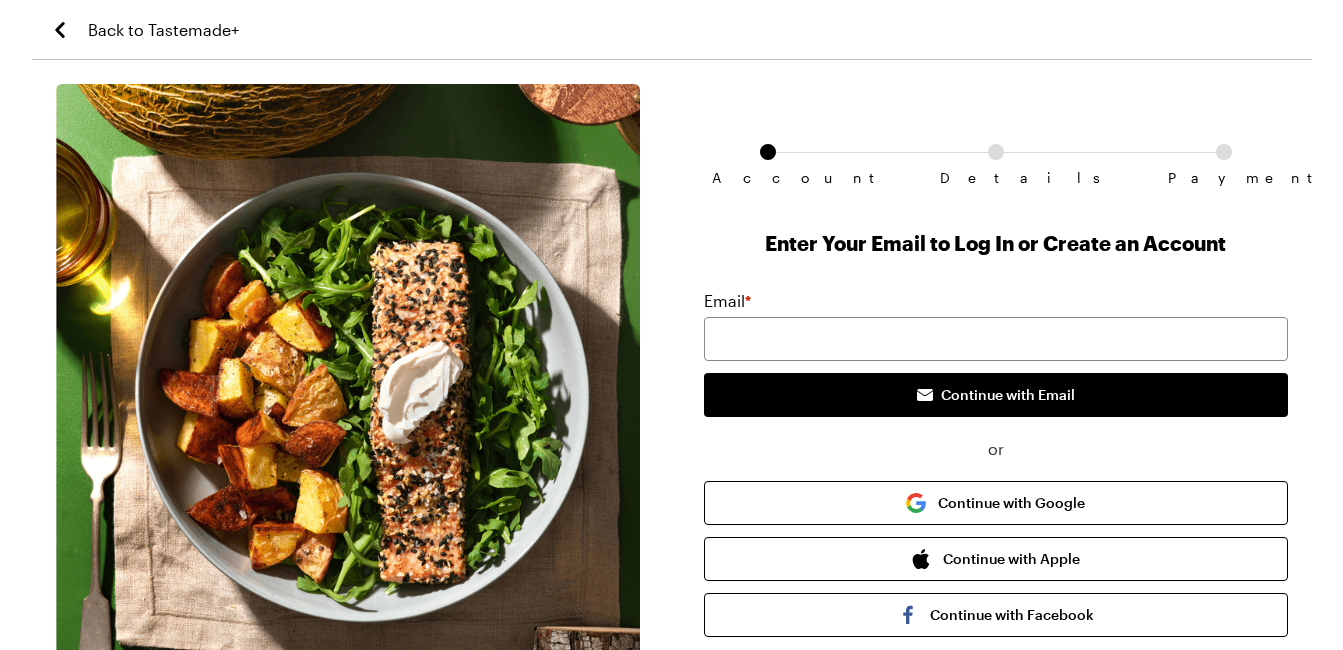 scroll, scrollTop: 0, scrollLeft: 0, axis: both 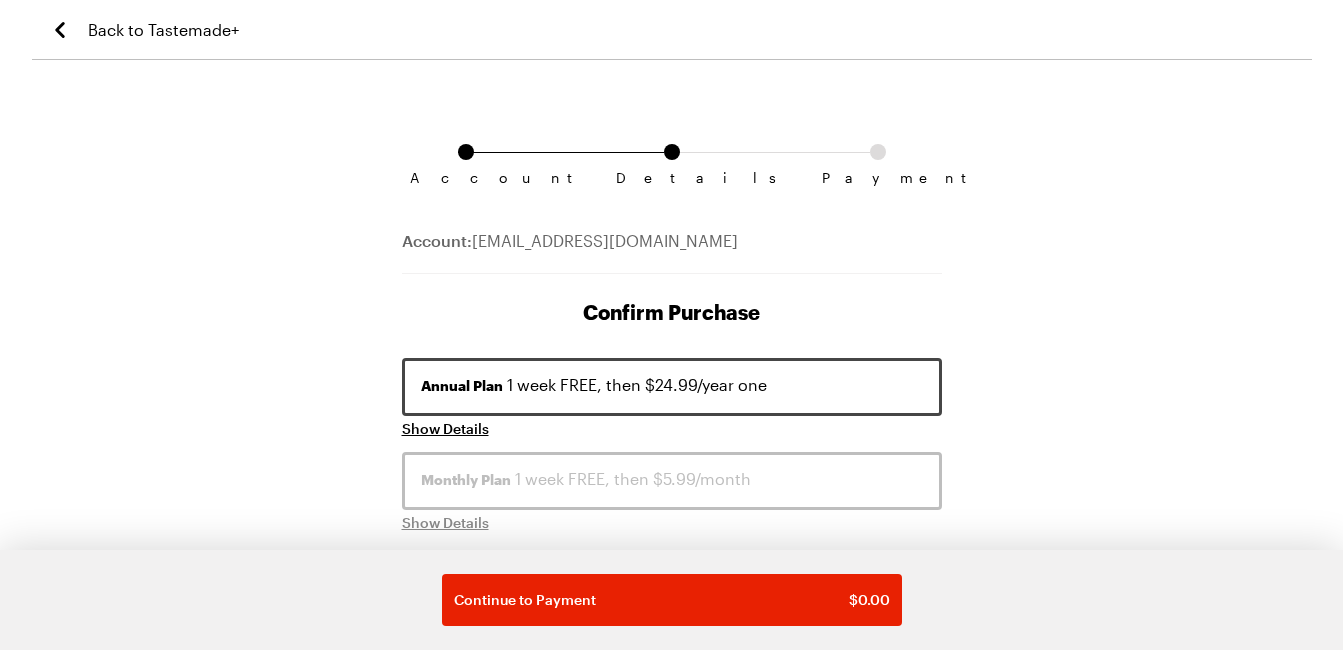 click on "Back to Tastemade+" at bounding box center (163, 30) 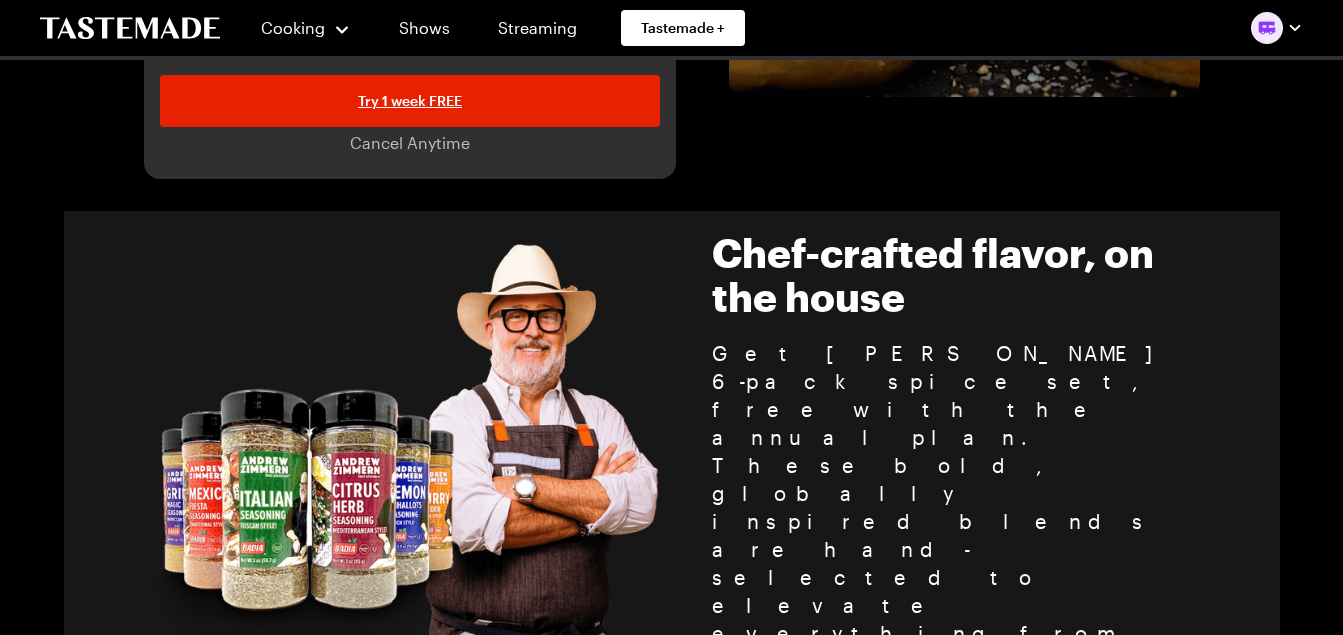 scroll, scrollTop: 400, scrollLeft: 0, axis: vertical 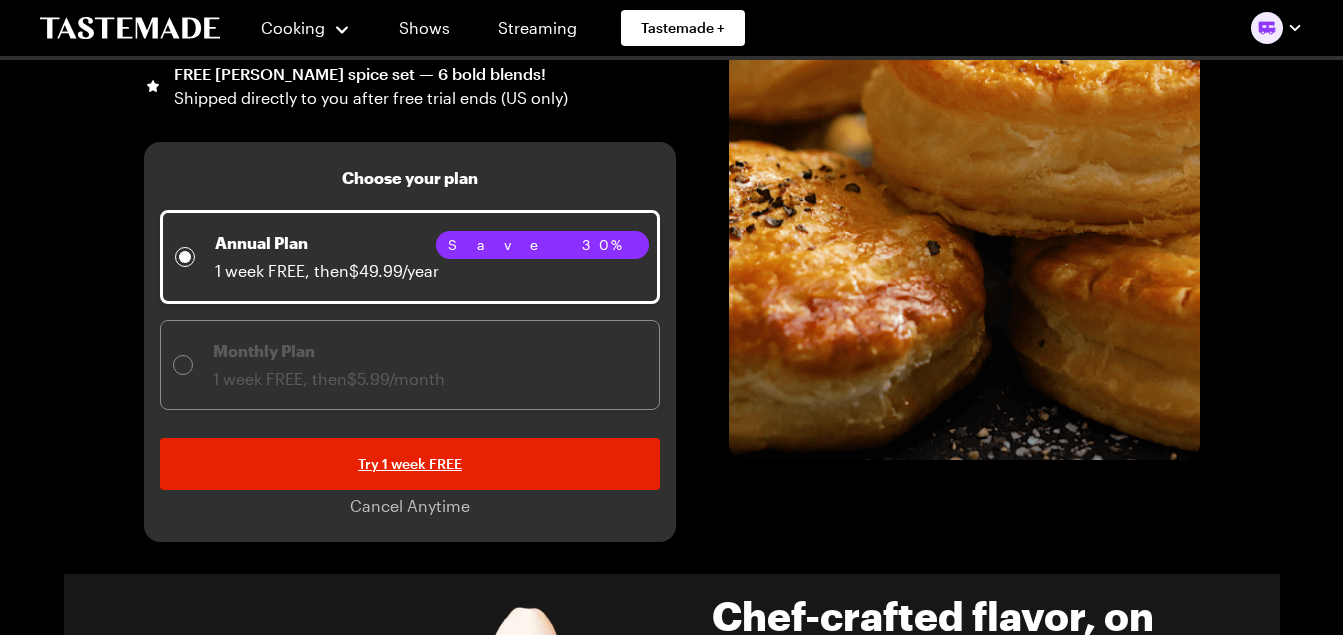 click on "Monthly Plan 1 week FREE, then  $5.99/month" at bounding box center [410, 365] 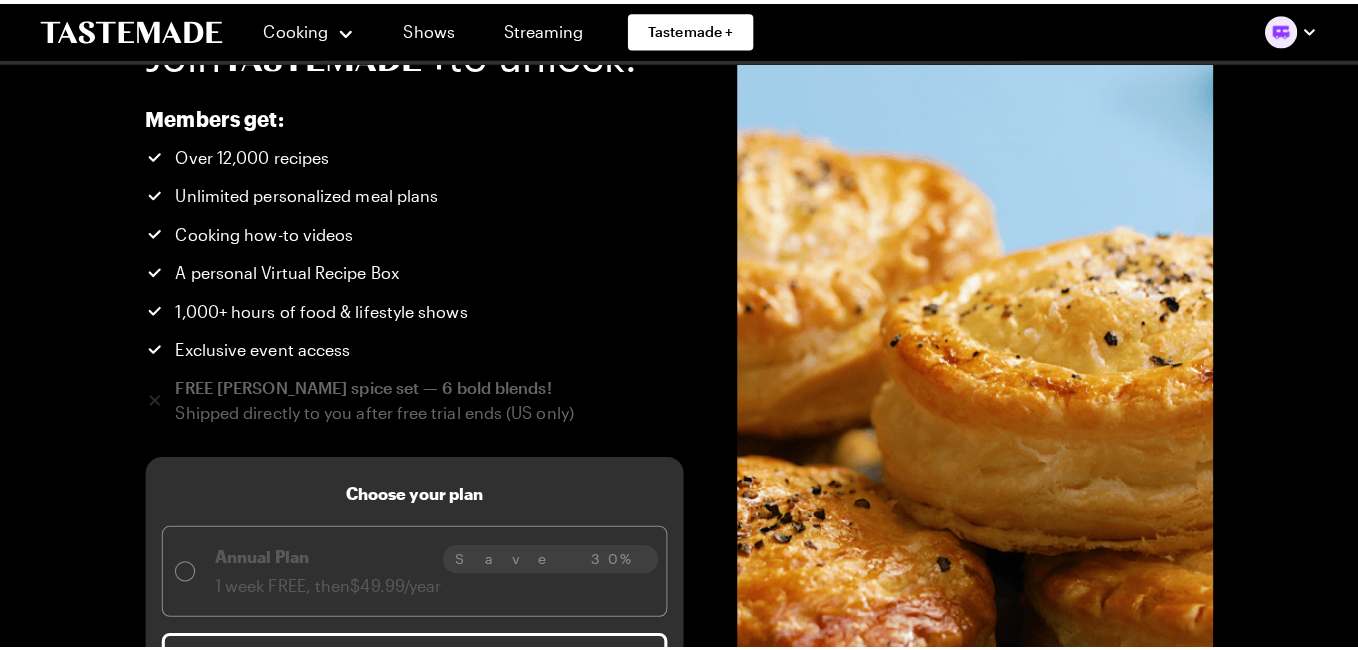 scroll, scrollTop: 0, scrollLeft: 0, axis: both 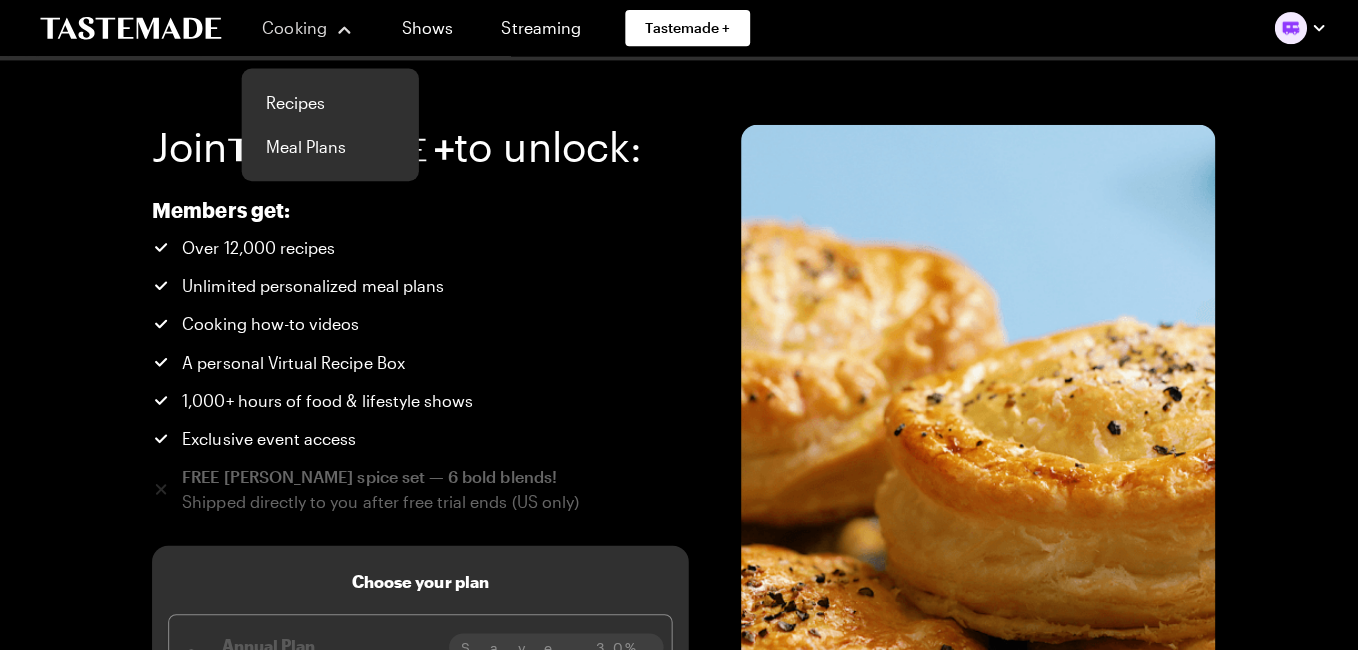 click on "Cooking" at bounding box center (293, 27) 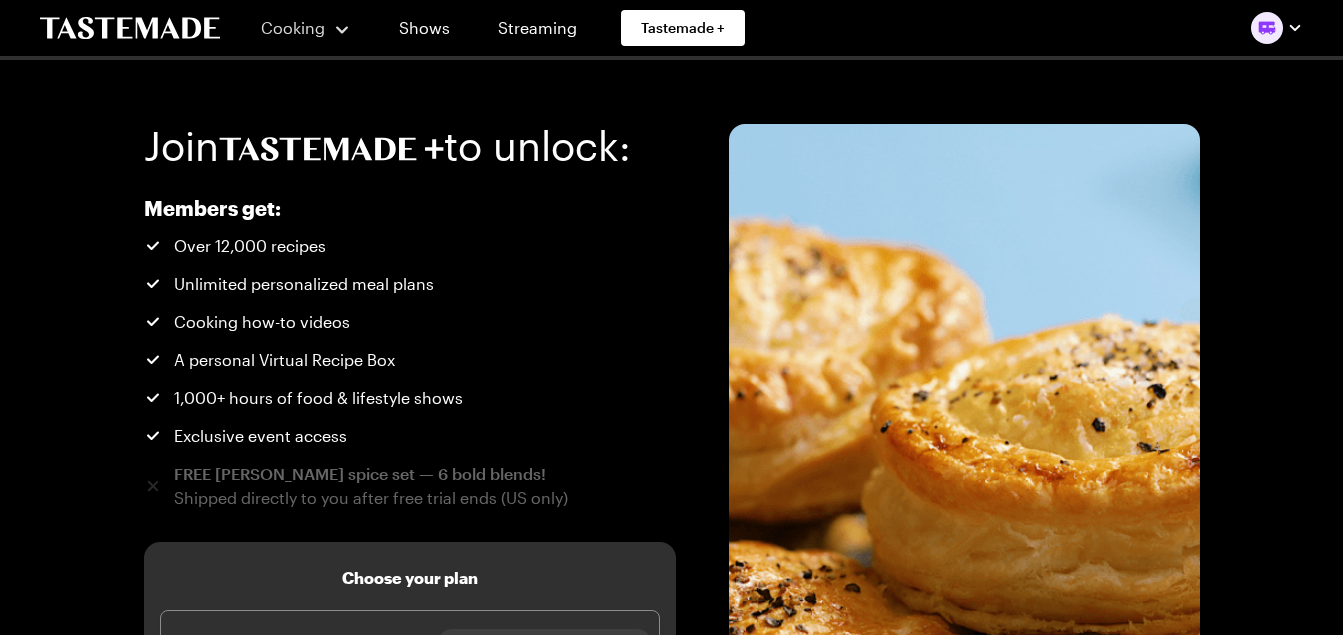 click on "Cooking" at bounding box center (293, 27) 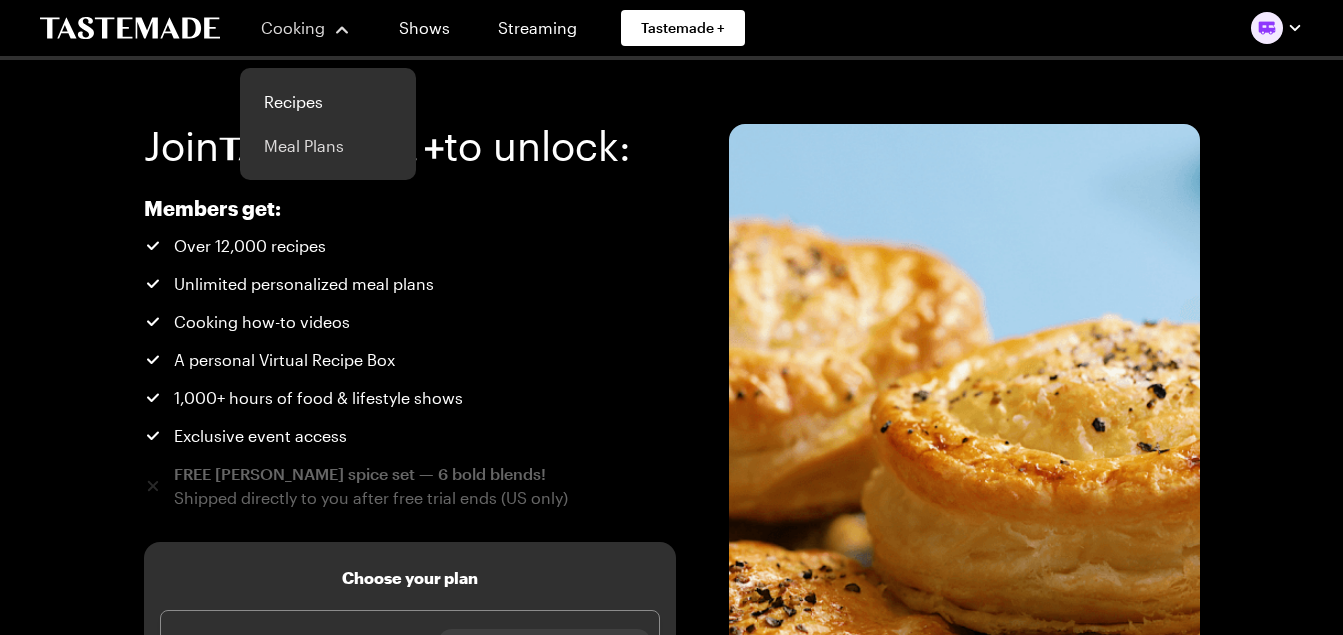 click on "Meal Plans" at bounding box center [328, 146] 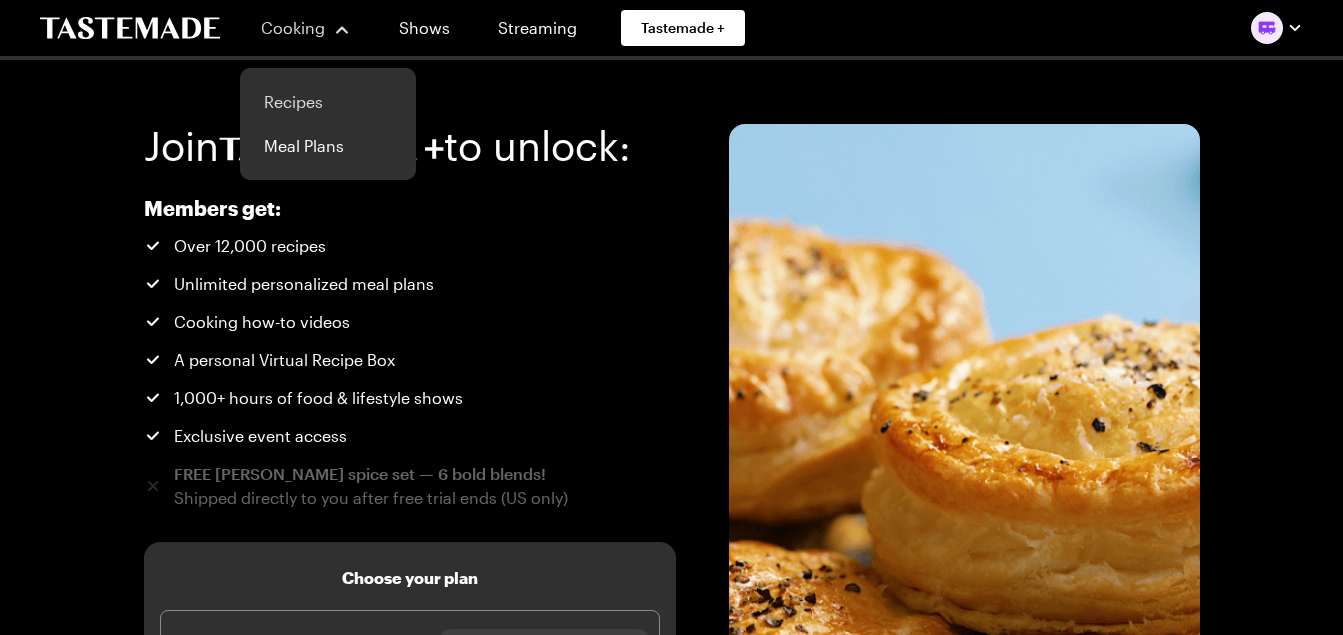 click on "Recipes" at bounding box center (328, 102) 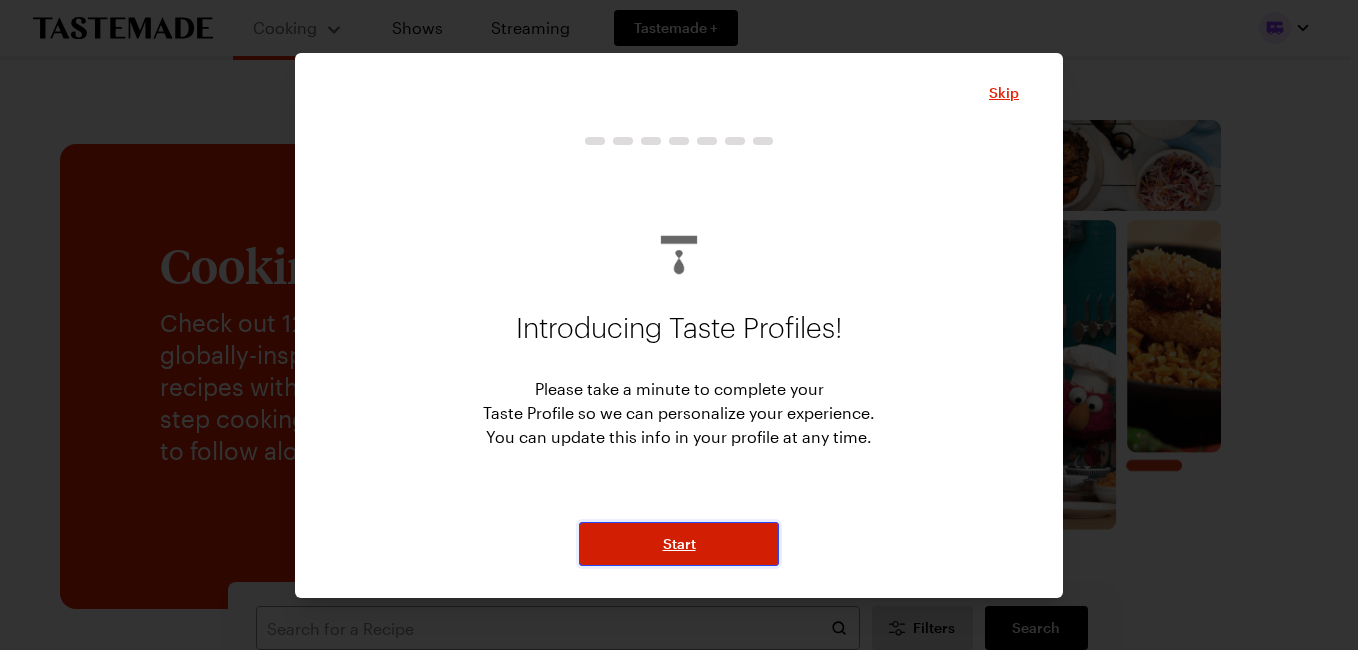 click on "Start" at bounding box center [679, 544] 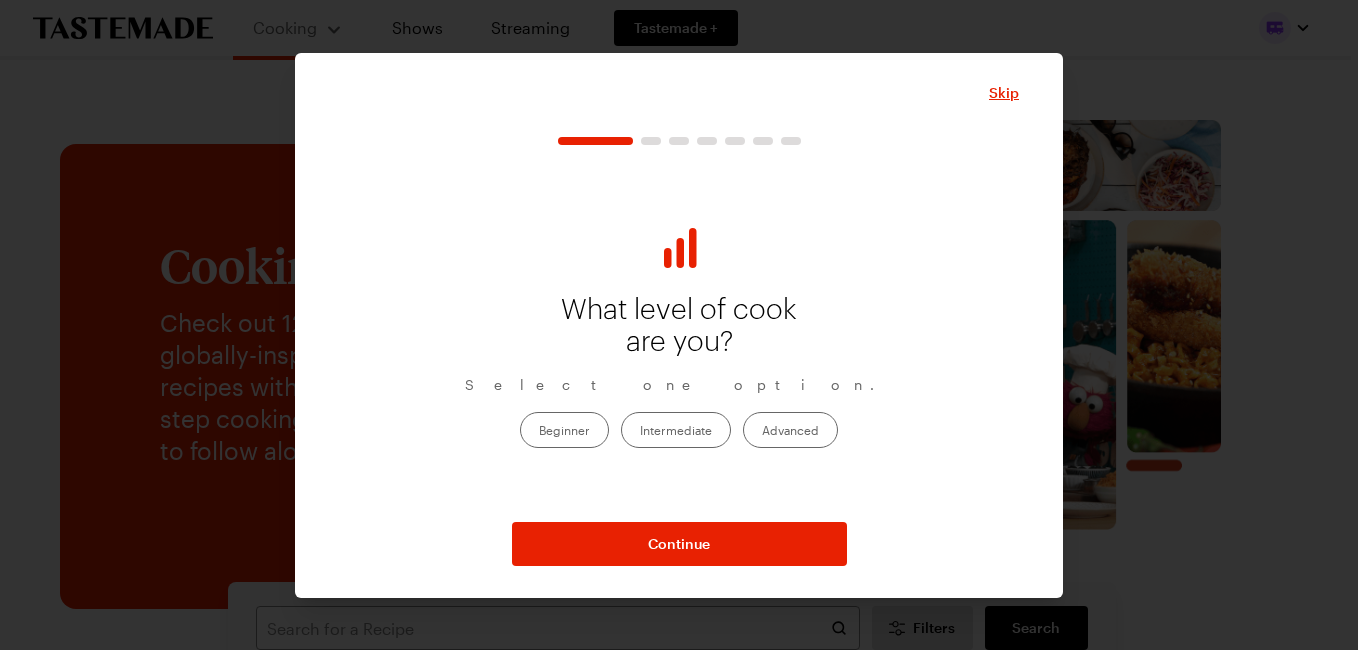 click on "Beginner" at bounding box center [564, 430] 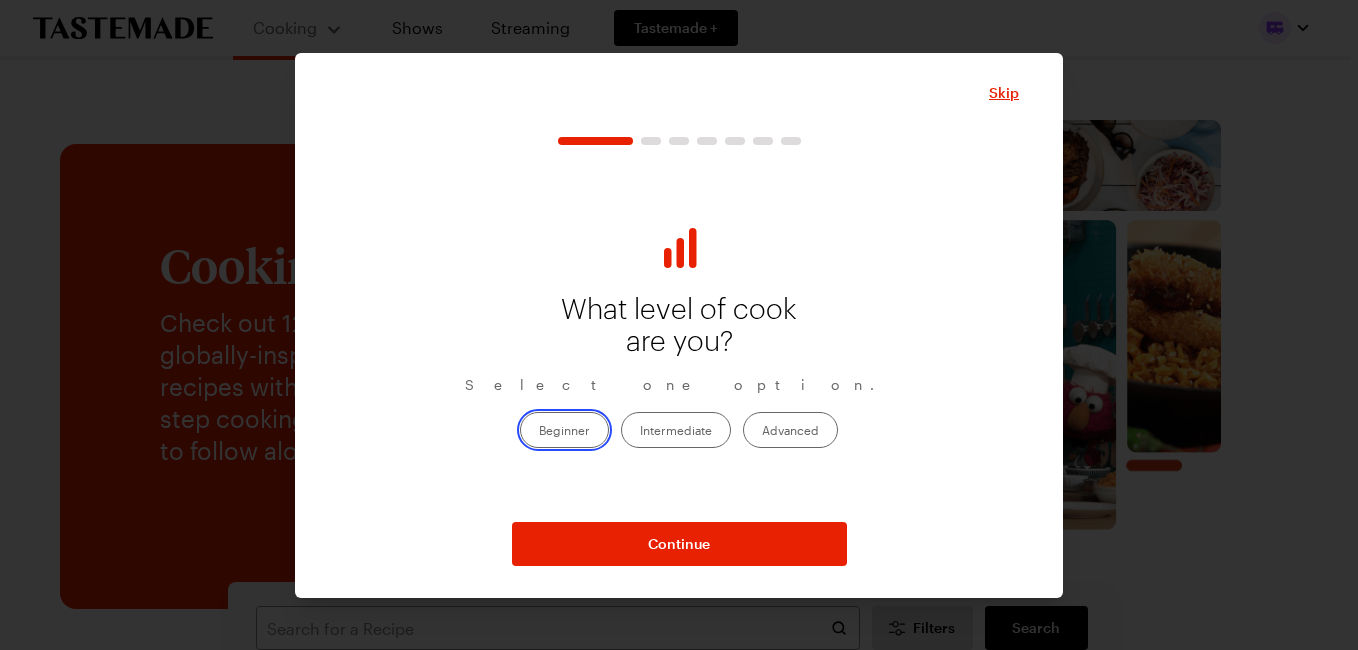 click on "Beginner" at bounding box center [539, 432] 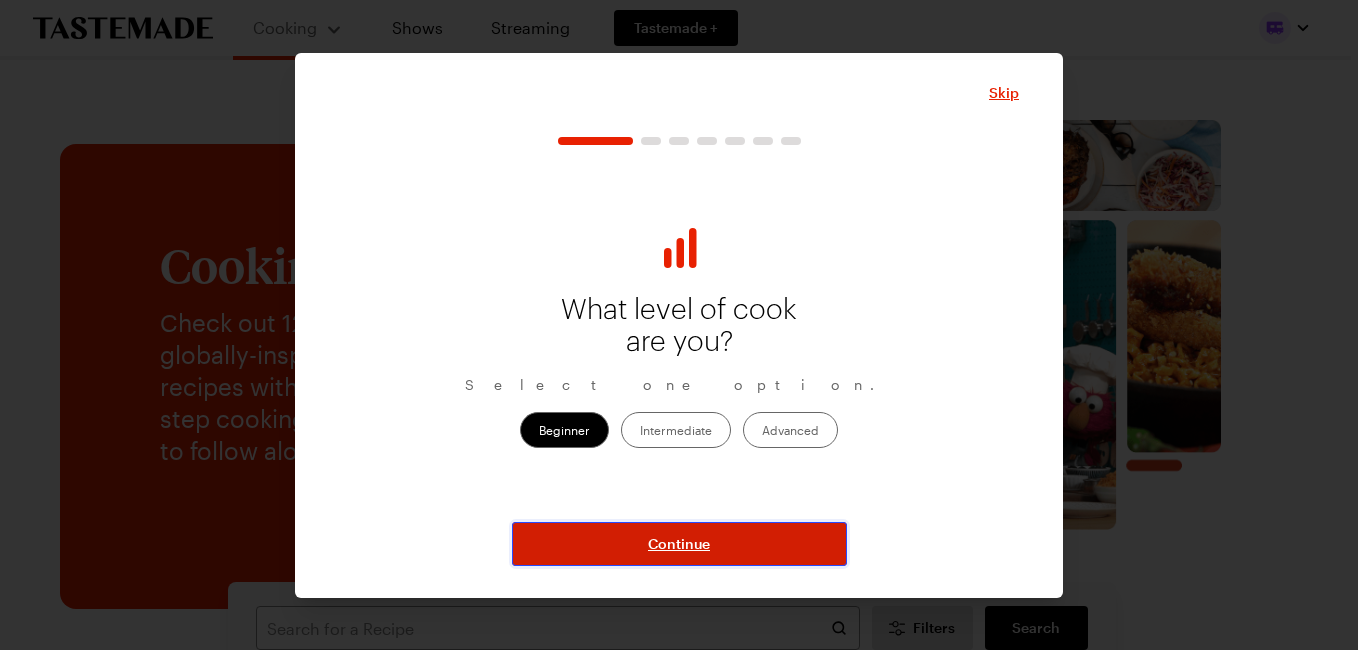 click on "Continue" at bounding box center [679, 544] 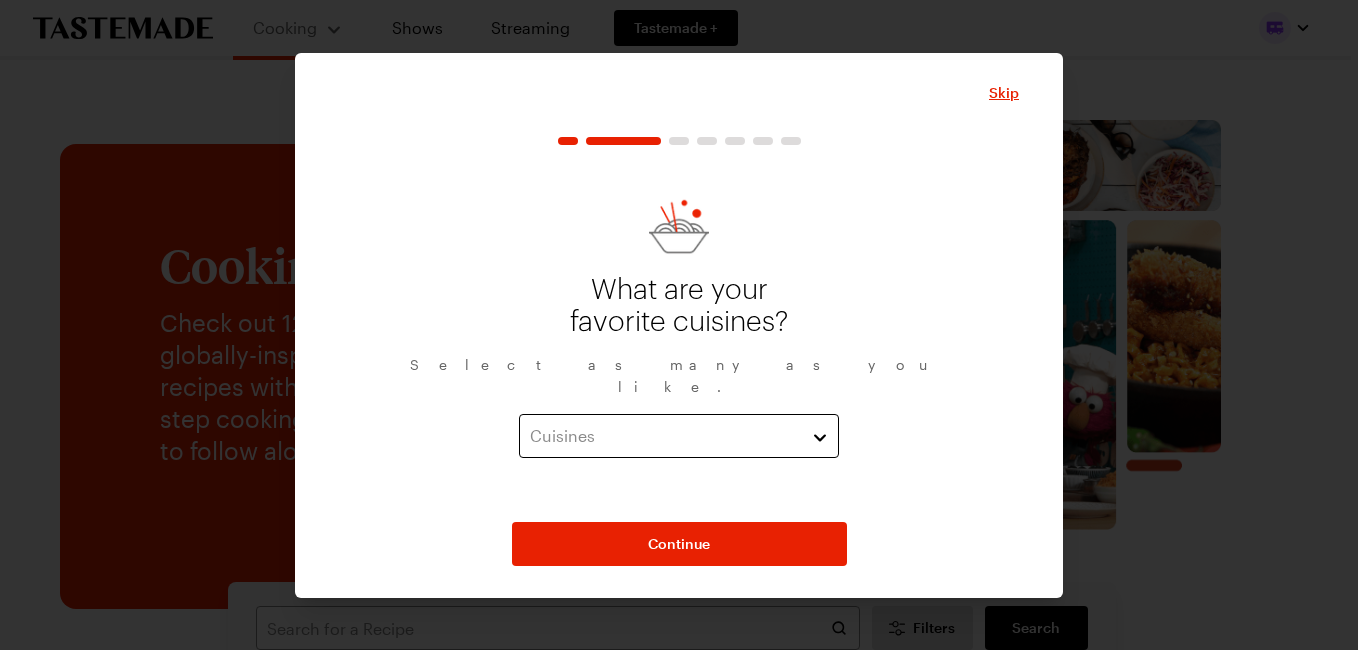click on "Cuisines" at bounding box center [664, 436] 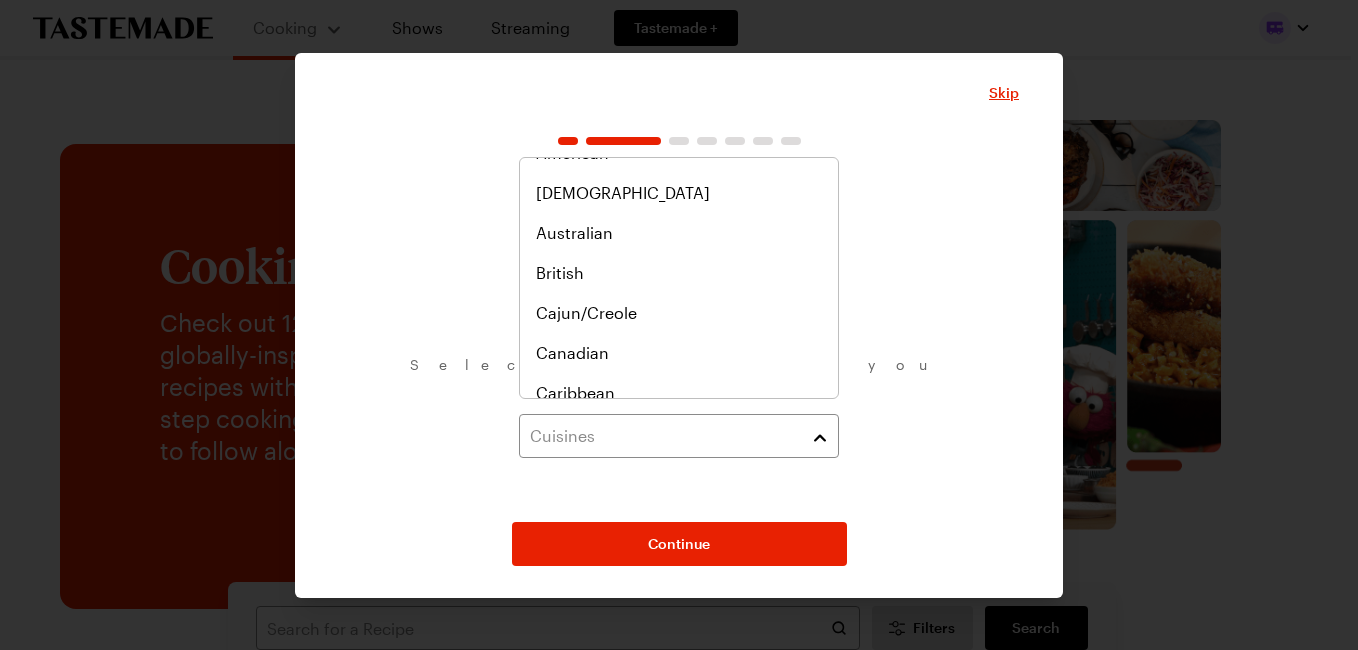 scroll, scrollTop: 0, scrollLeft: 0, axis: both 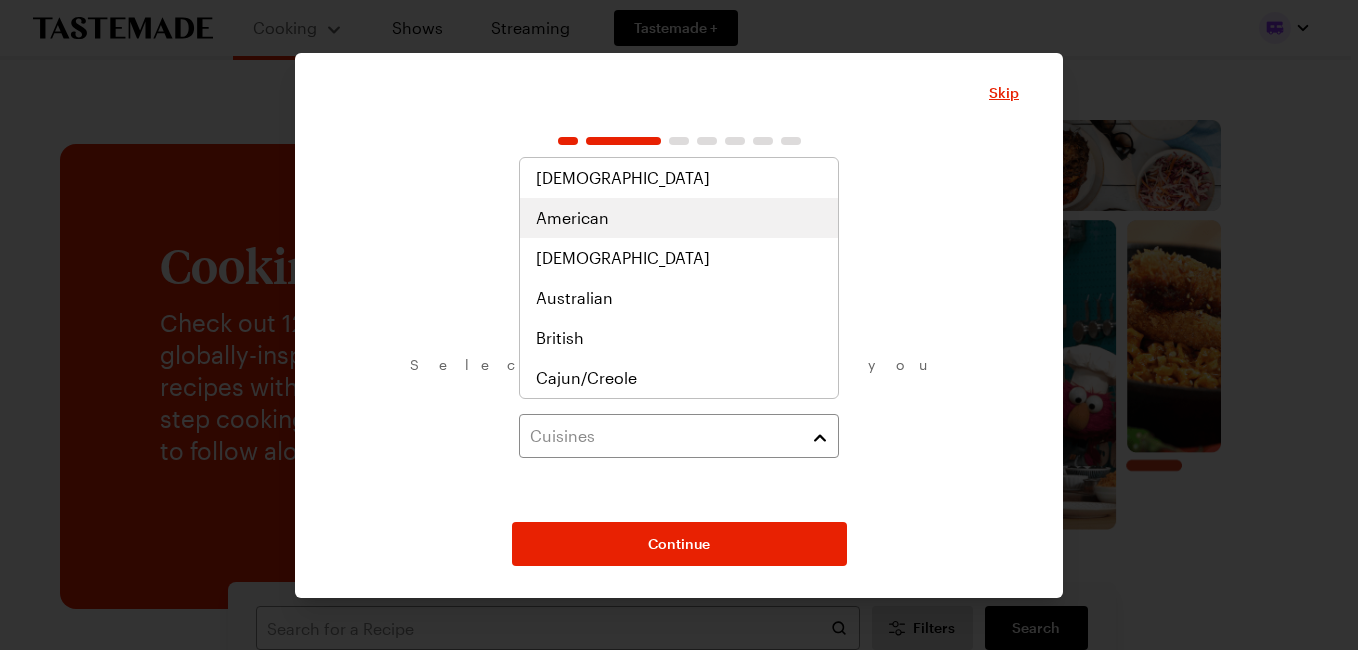 click on "American" at bounding box center (679, 218) 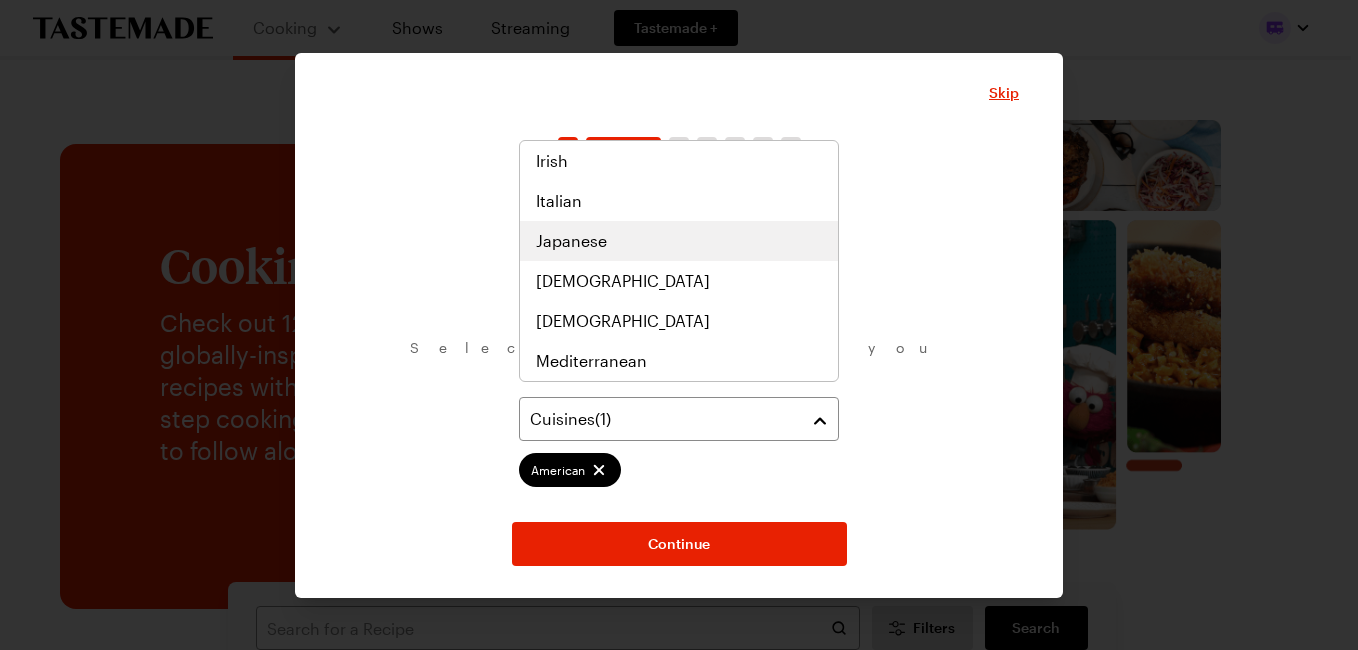 scroll, scrollTop: 800, scrollLeft: 0, axis: vertical 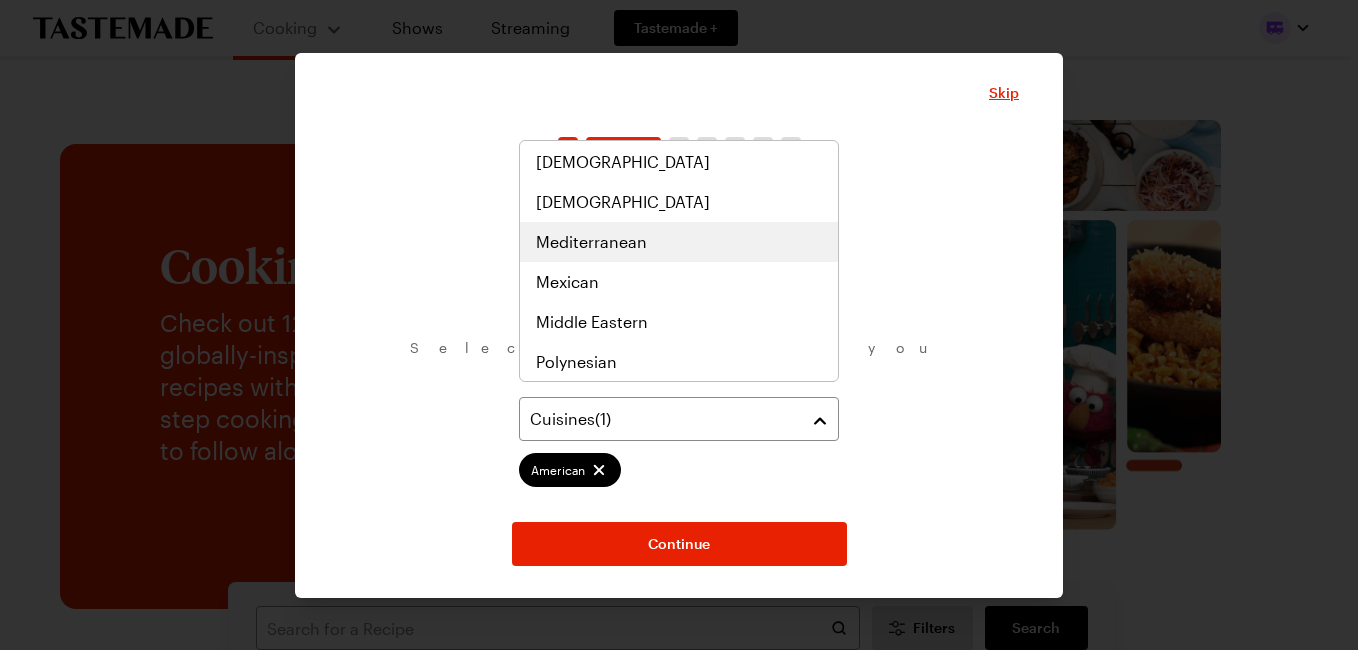 click on "Mediterranean" at bounding box center (591, 242) 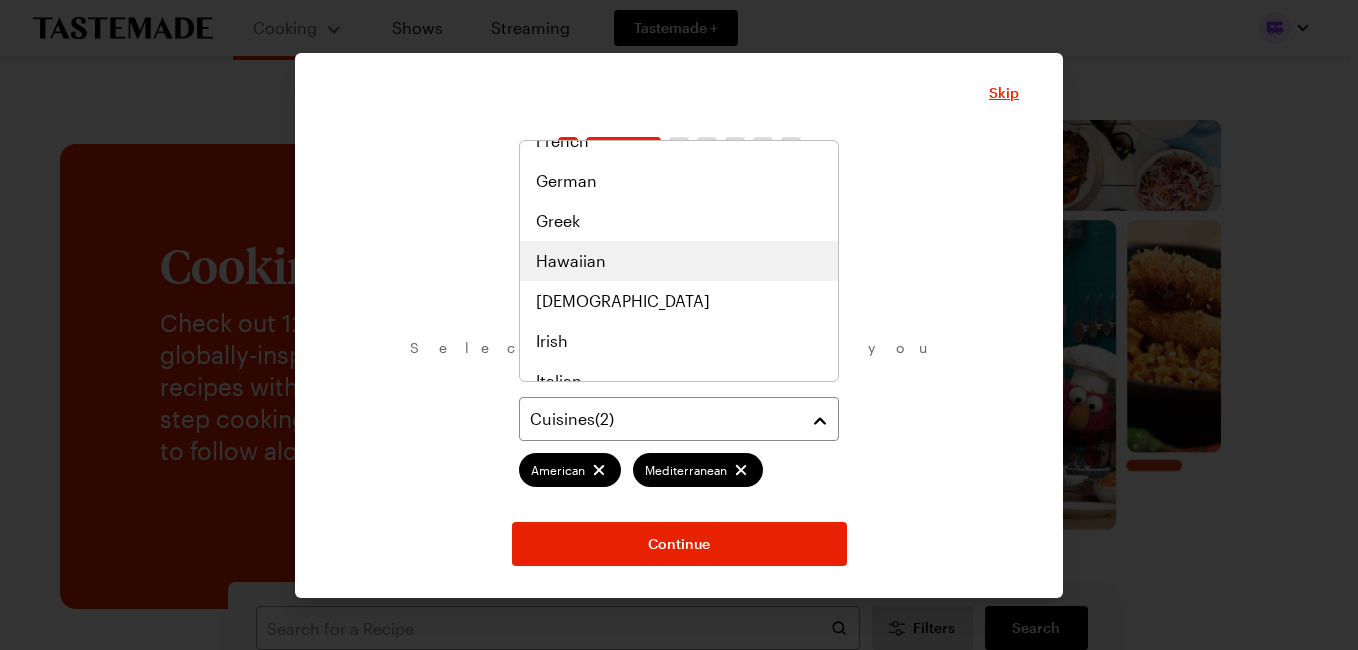 scroll, scrollTop: 441, scrollLeft: 0, axis: vertical 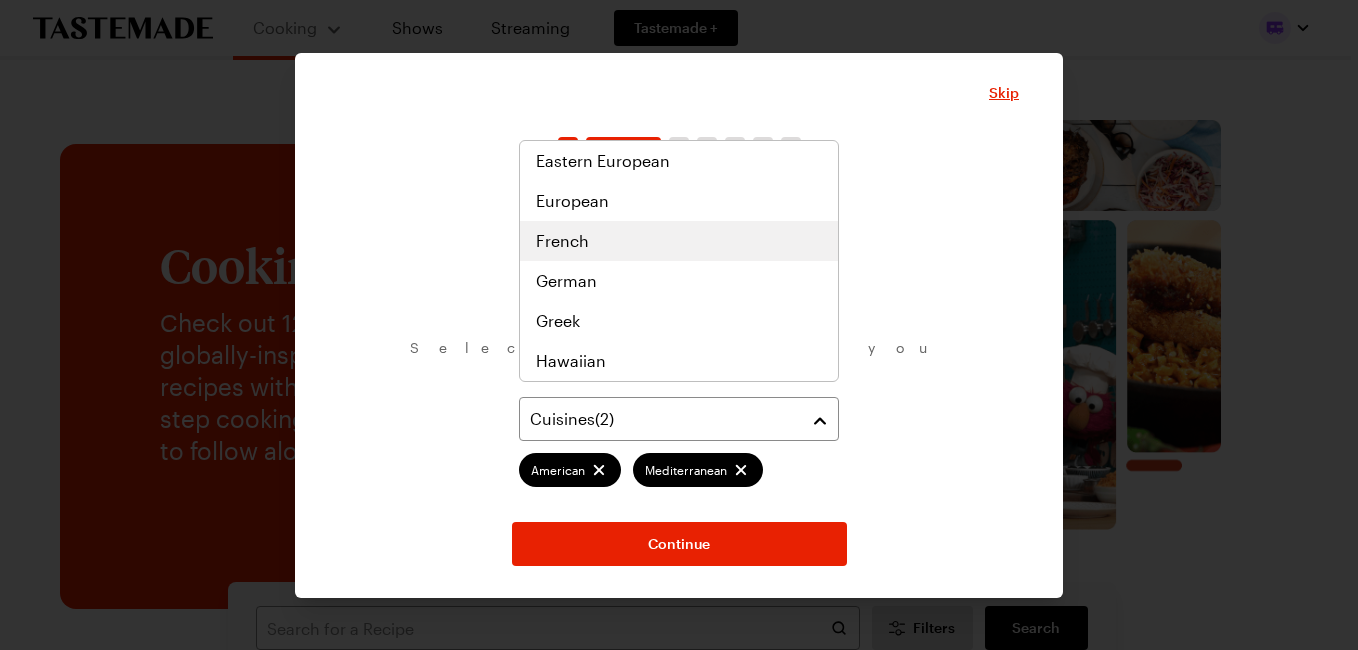 click on "French" at bounding box center (679, 241) 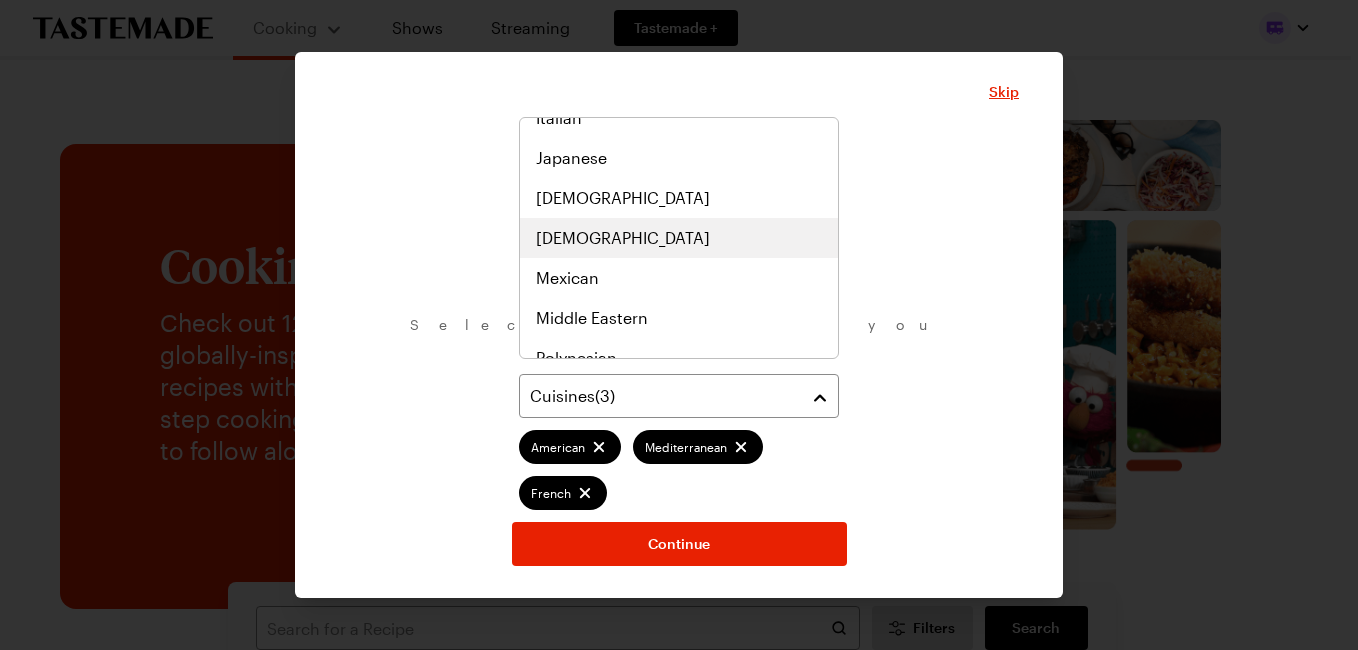 scroll, scrollTop: 881, scrollLeft: 0, axis: vertical 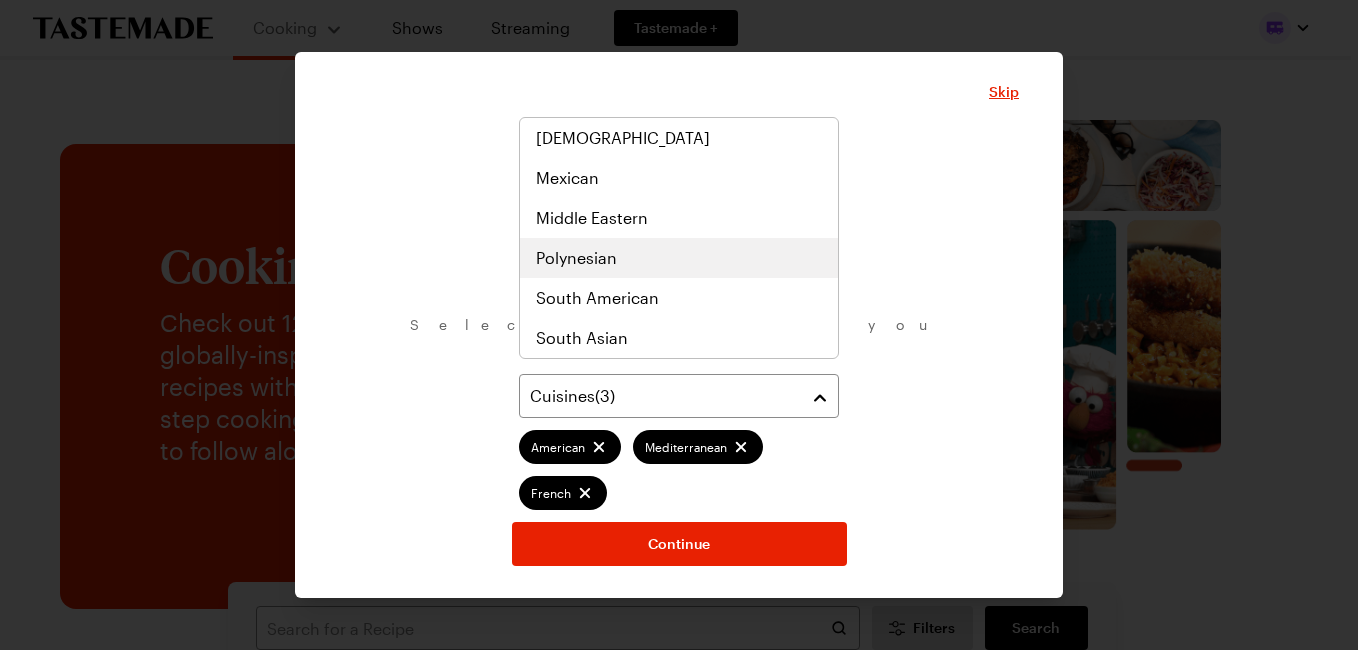 click on "Polynesian" at bounding box center (679, 258) 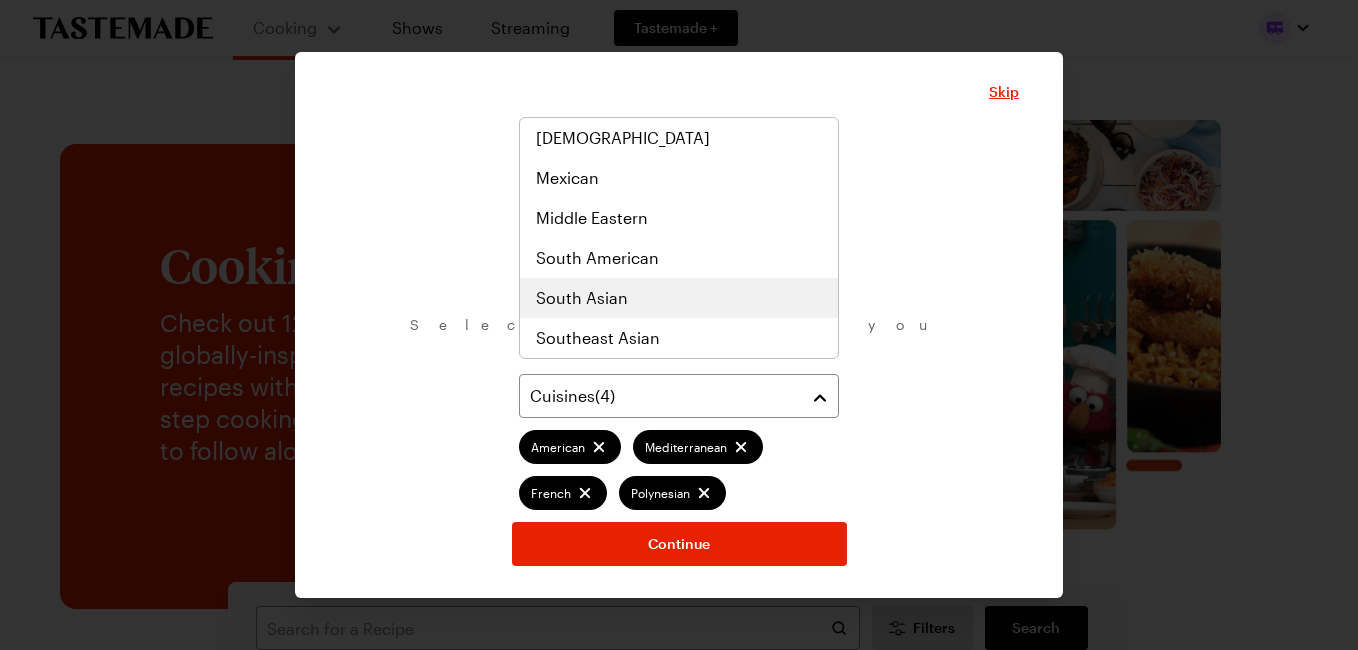 click on "South Asian" at bounding box center [679, 298] 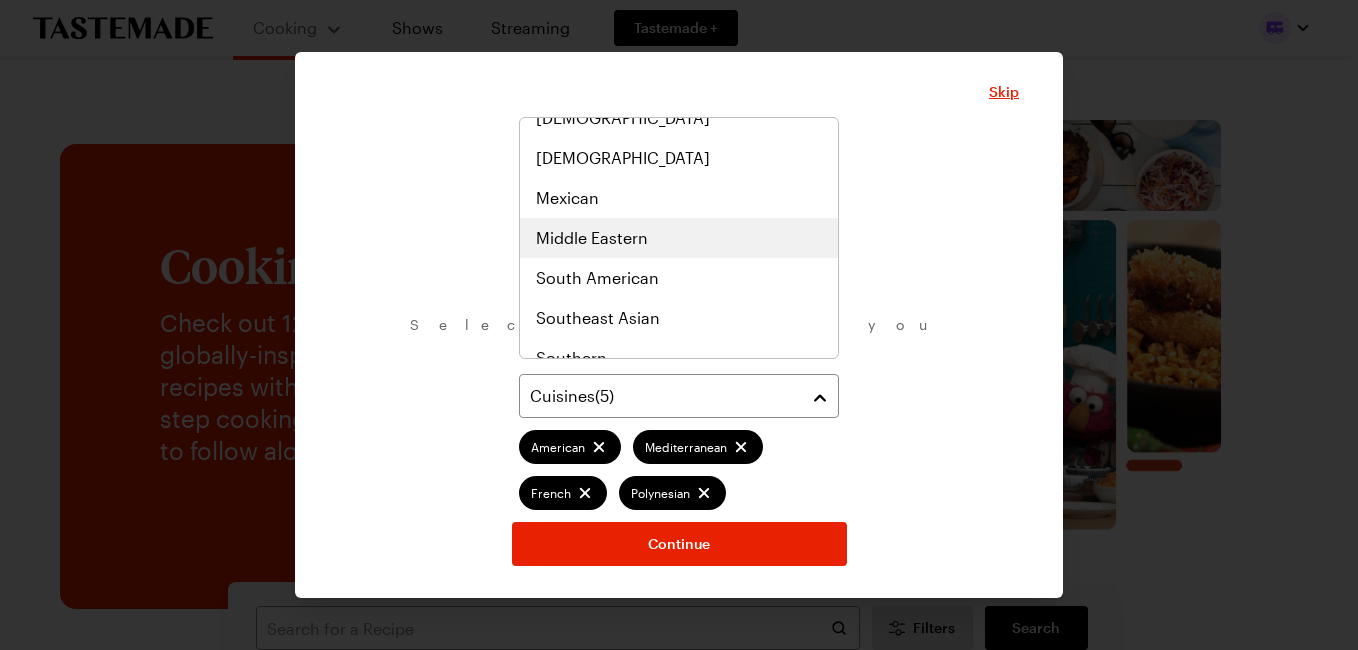 scroll, scrollTop: 1041, scrollLeft: 0, axis: vertical 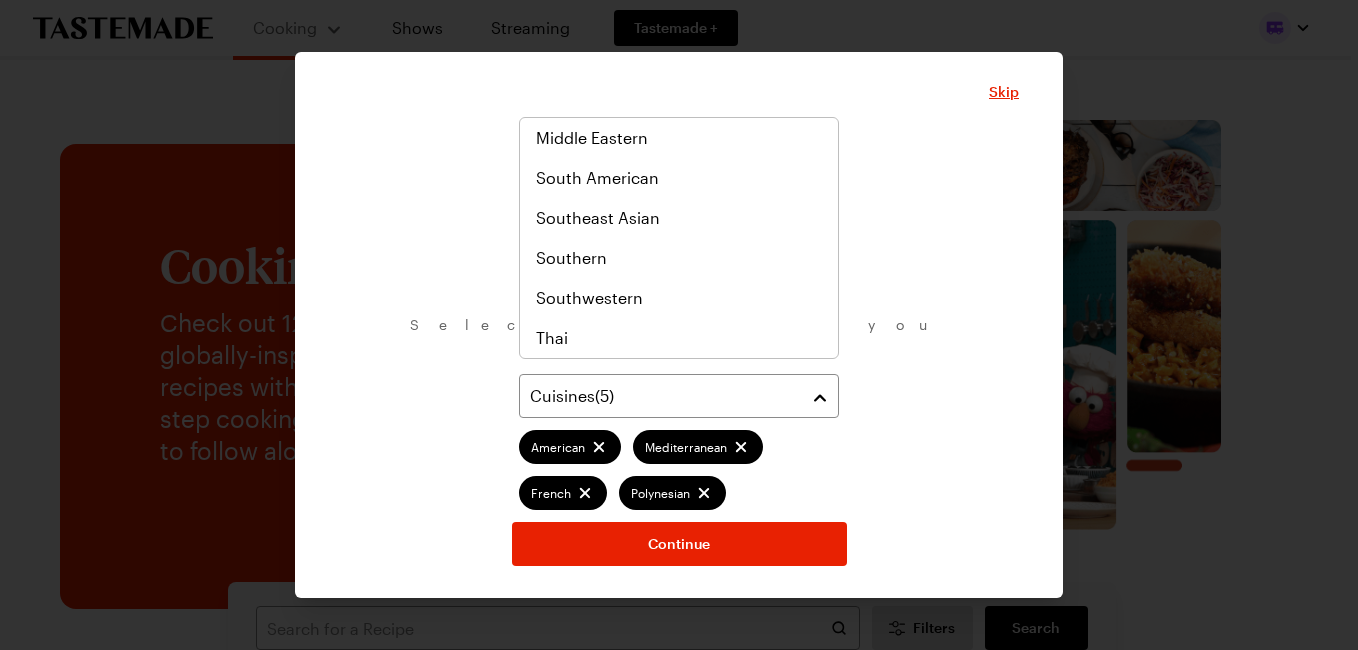click on "What are your favorite cuisines? Select as many as you like. Cuisines  ( 5 ) American Mediterranean [GEOGRAPHIC_DATA] [DEMOGRAPHIC_DATA] Continue" at bounding box center [679, 351] 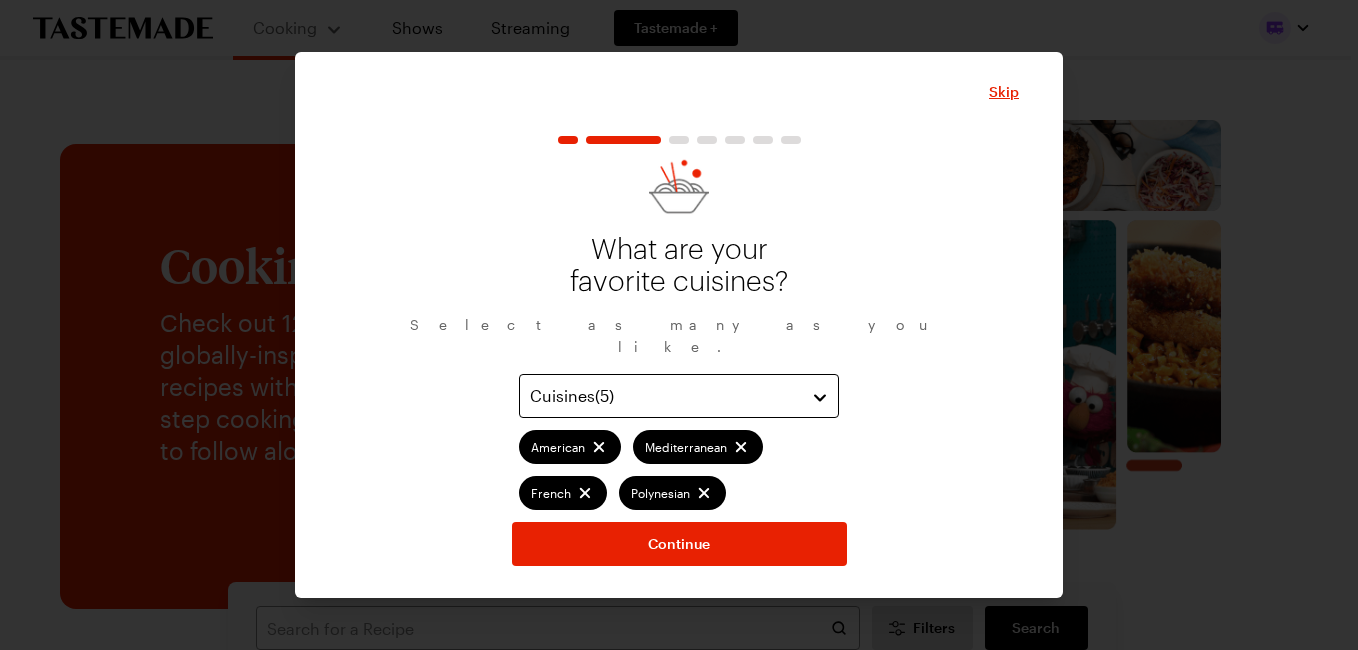 click on "Cuisines  ( 5 )" at bounding box center [679, 396] 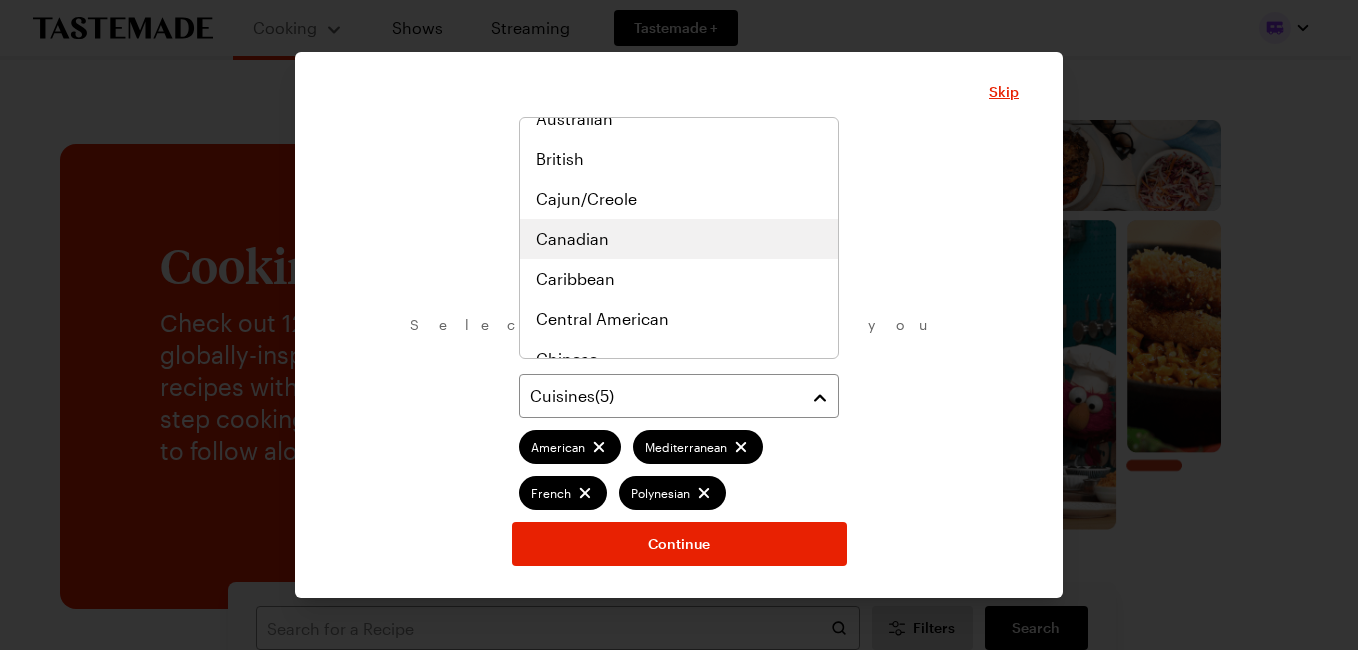 scroll, scrollTop: 0, scrollLeft: 0, axis: both 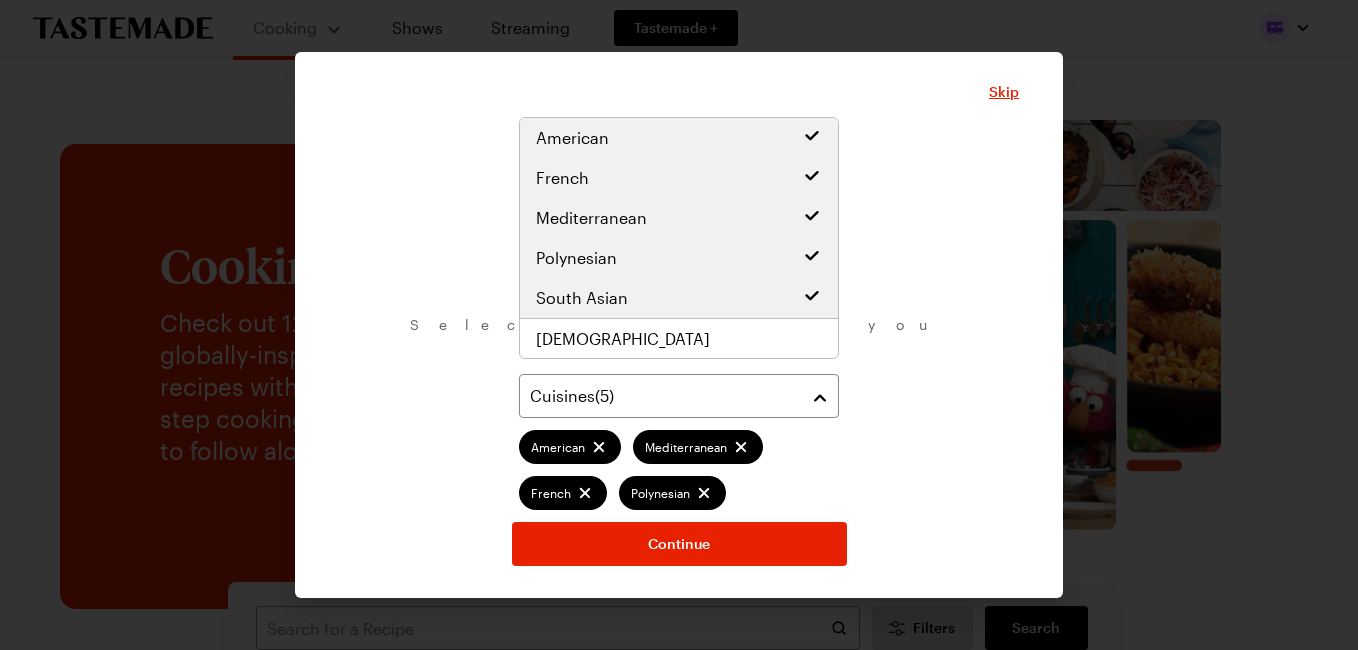 click on "What are your favorite cuisines? Select as many as you like. Cuisines  ( 5 ) American Mediterranean [GEOGRAPHIC_DATA] South Asian" at bounding box center (679, 333) 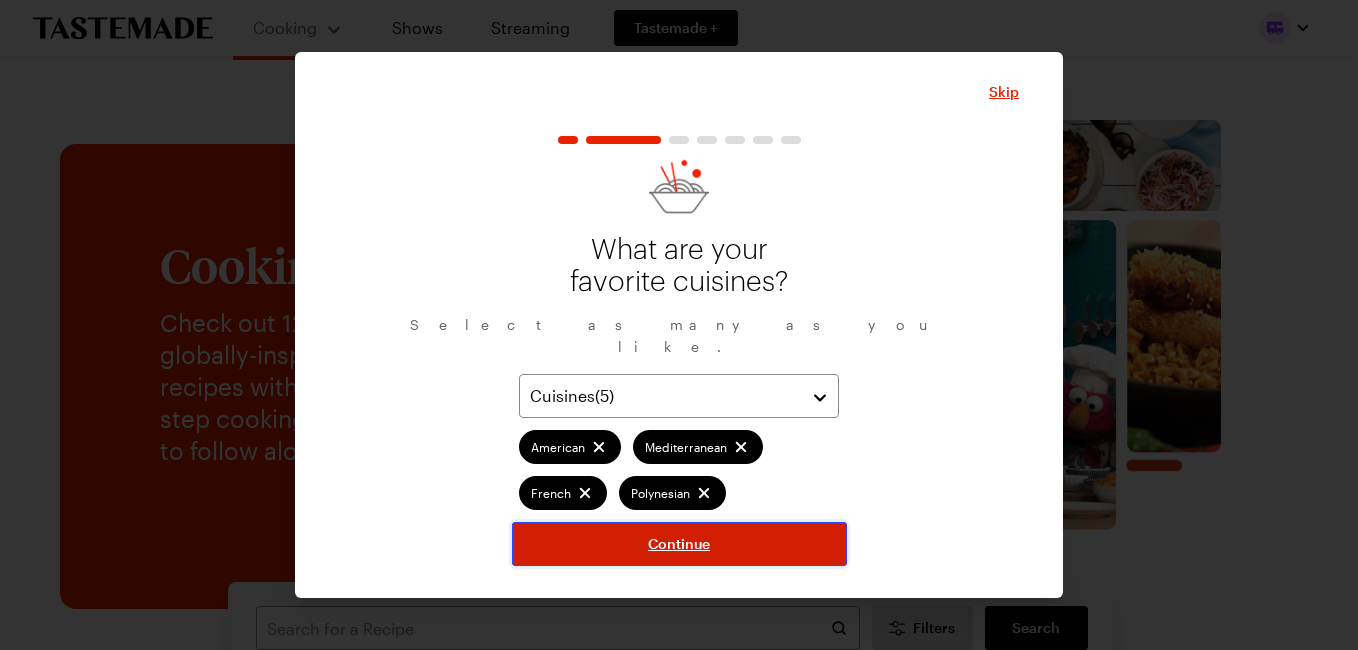 click on "Continue" at bounding box center (679, 544) 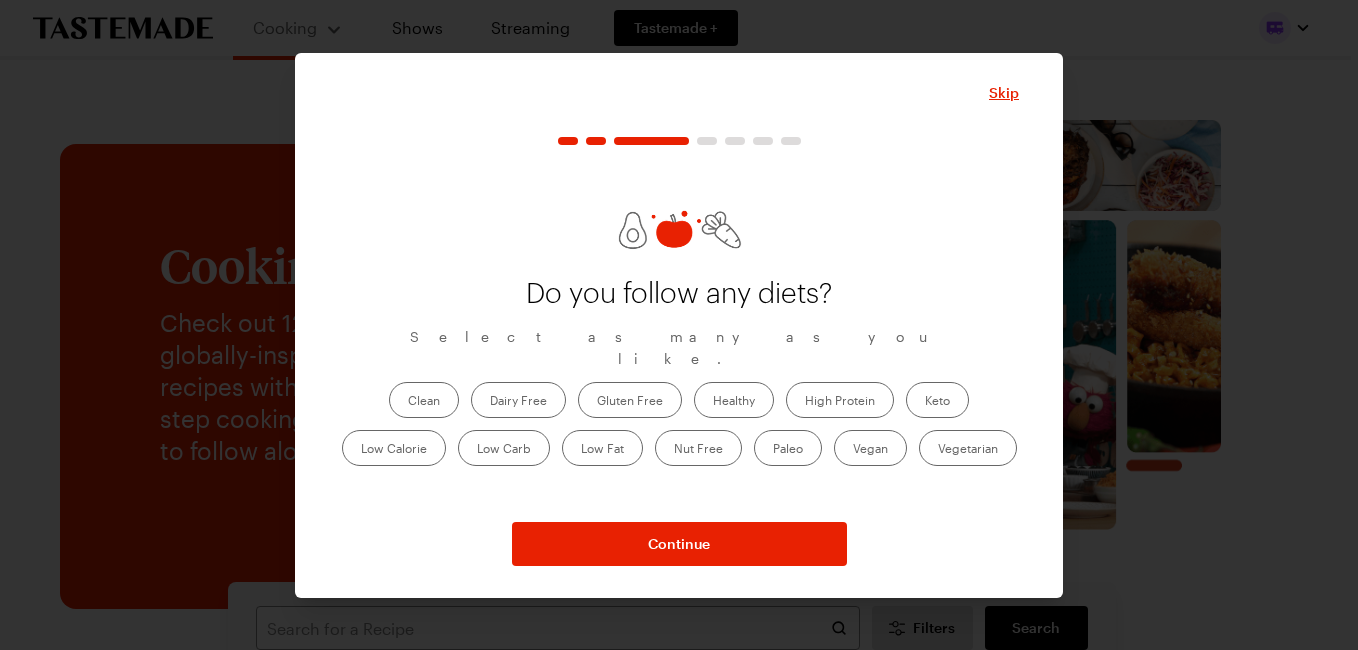click on "Gluten Free" at bounding box center [630, 400] 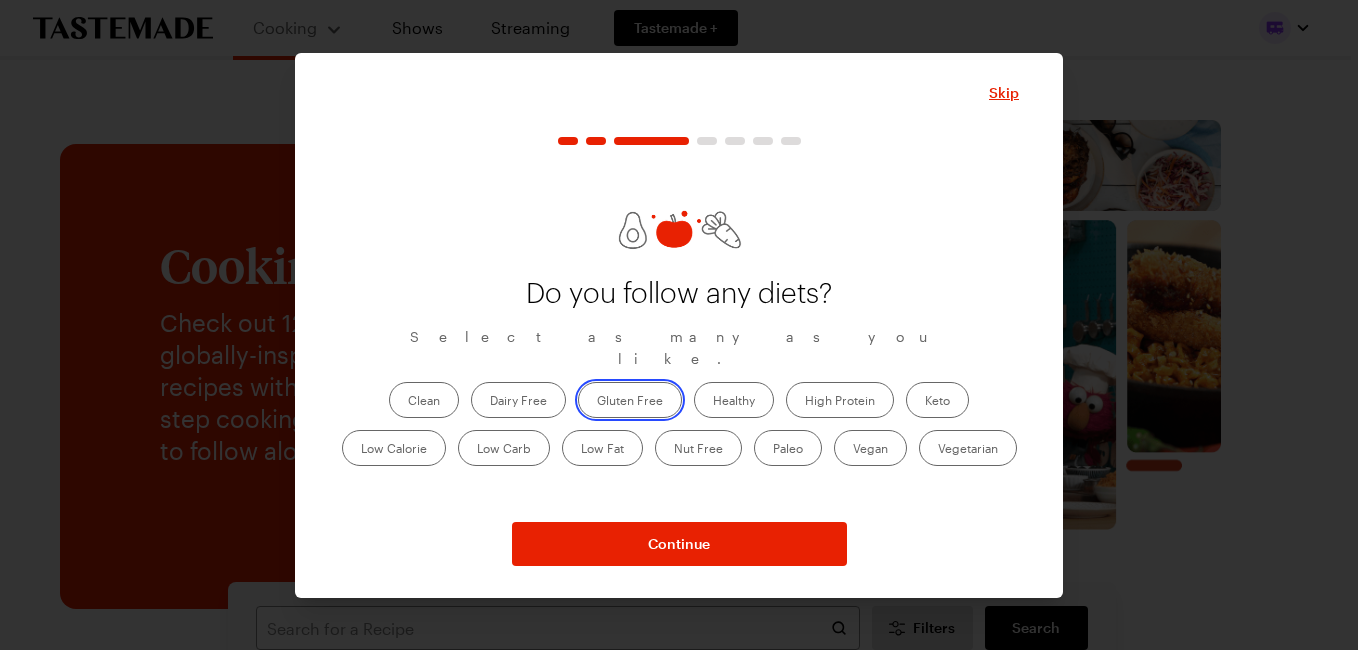 click on "Gluten Free" at bounding box center (597, 402) 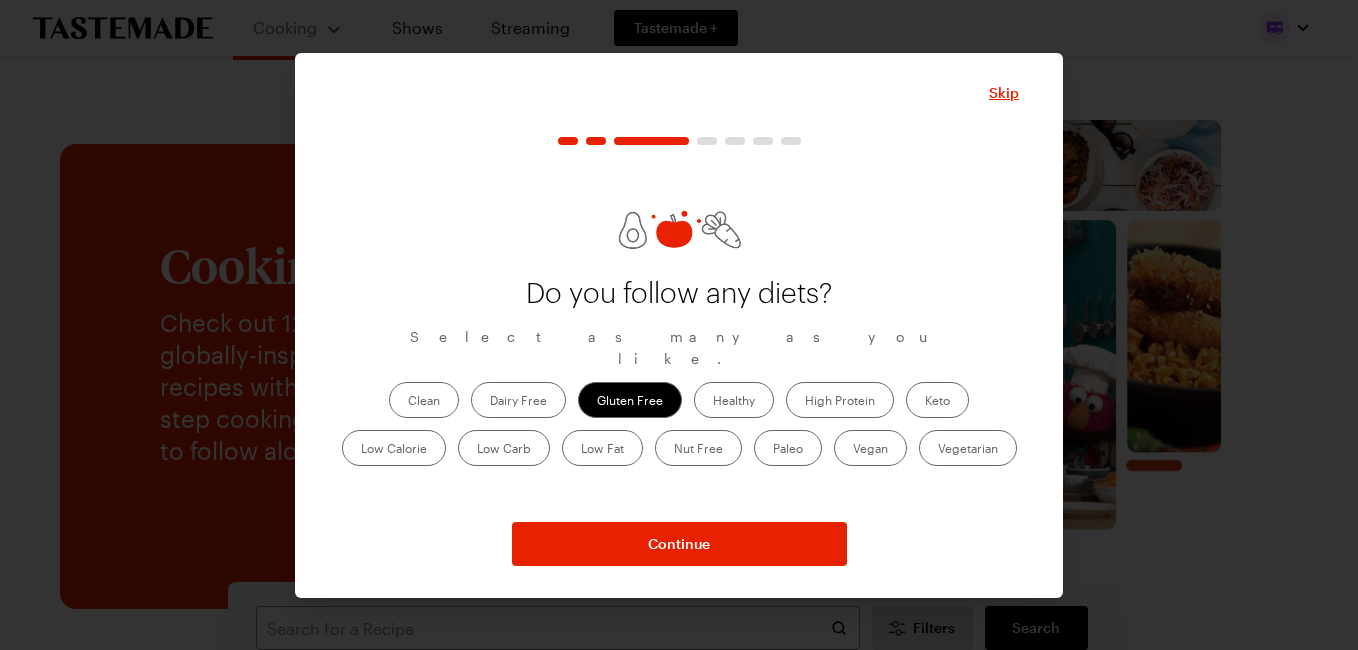 click on "Dairy Free" at bounding box center (518, 400) 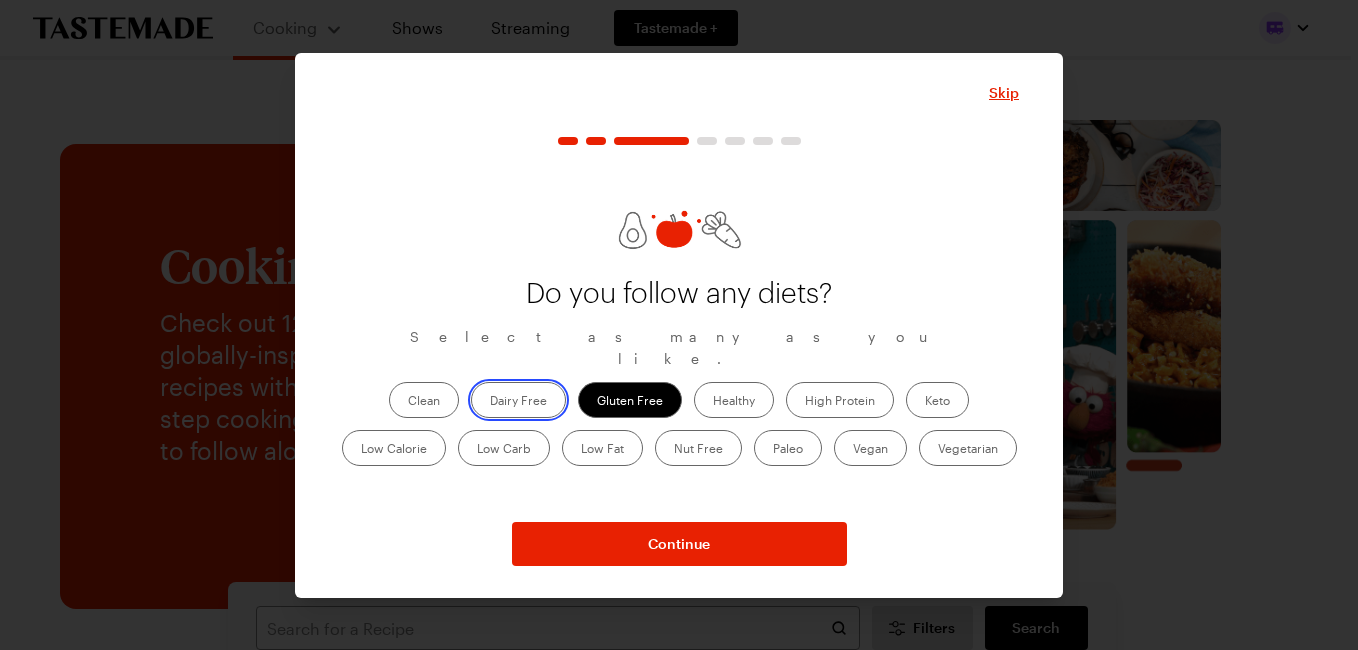 click on "Dairy Free" at bounding box center [490, 402] 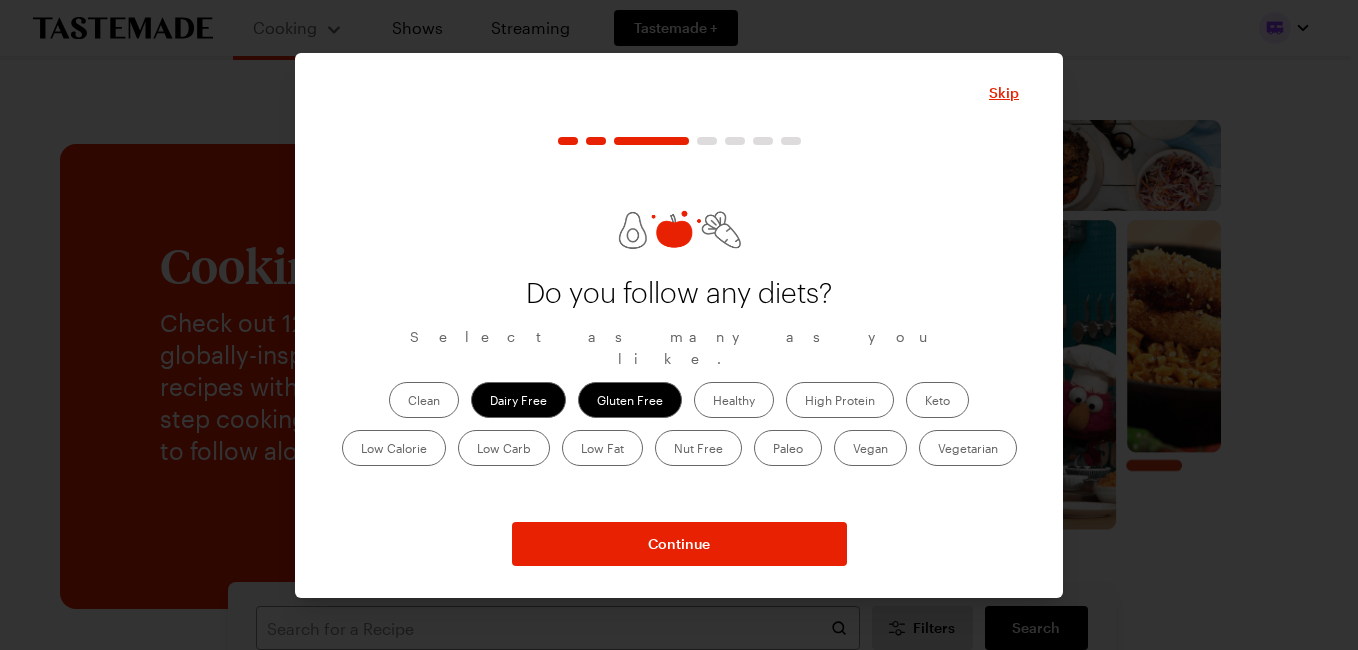 click on "Keto" at bounding box center (937, 400) 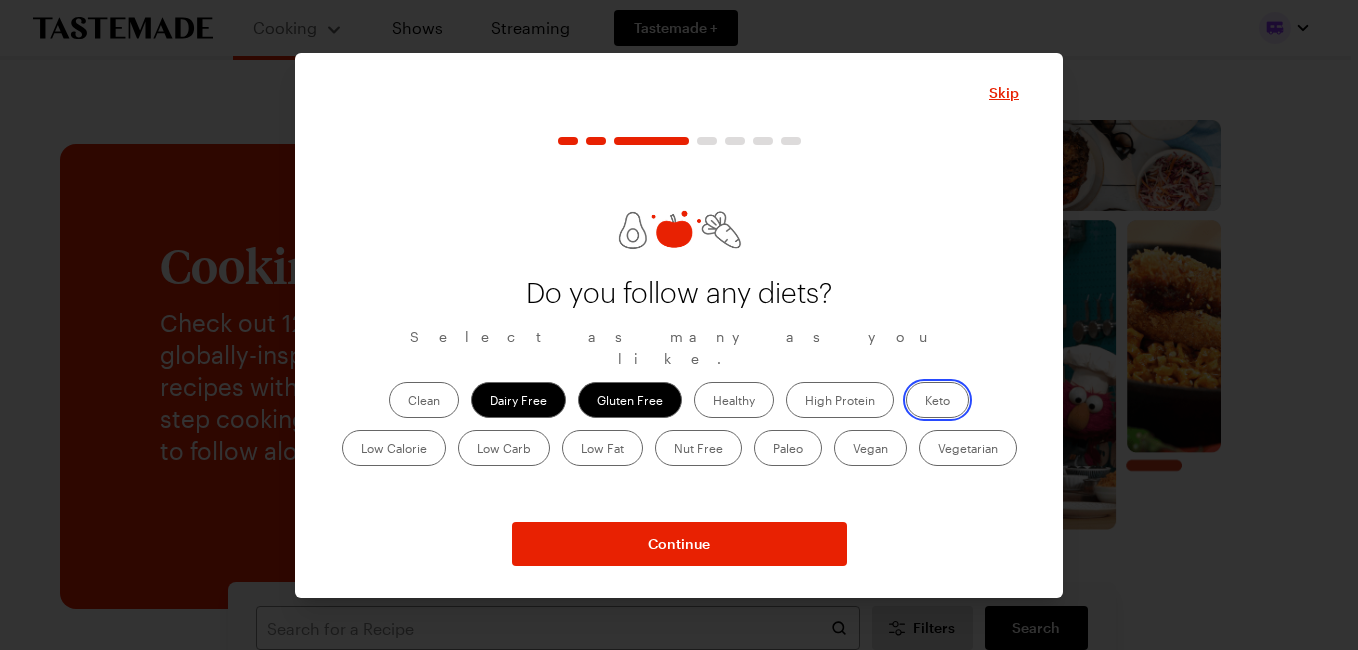 click on "Keto" at bounding box center [925, 402] 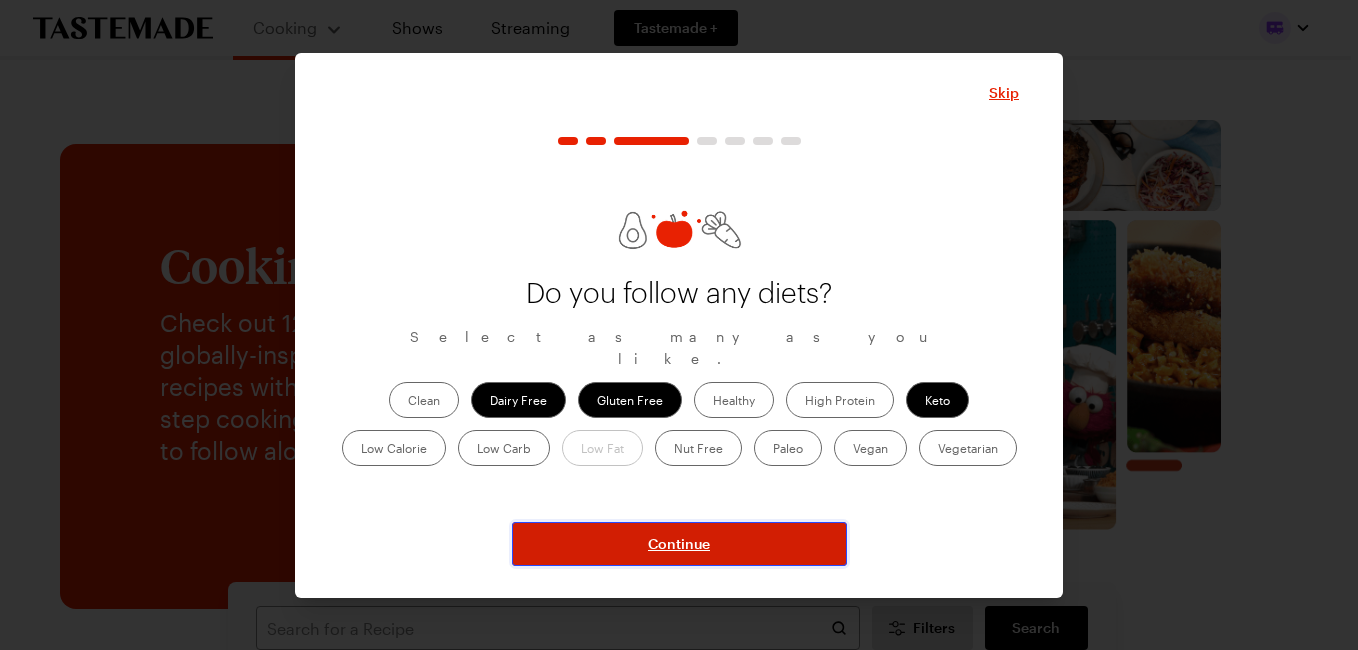 click on "Continue" at bounding box center (679, 544) 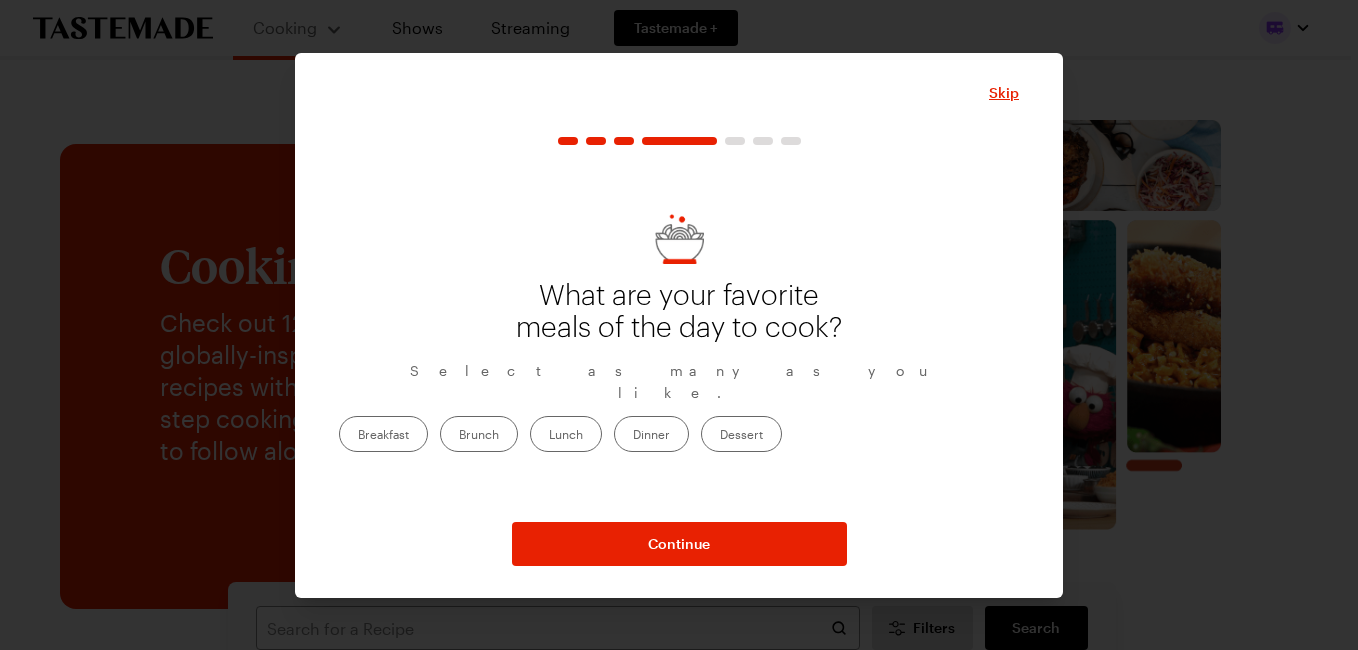 click on "Dinner" at bounding box center [651, 434] 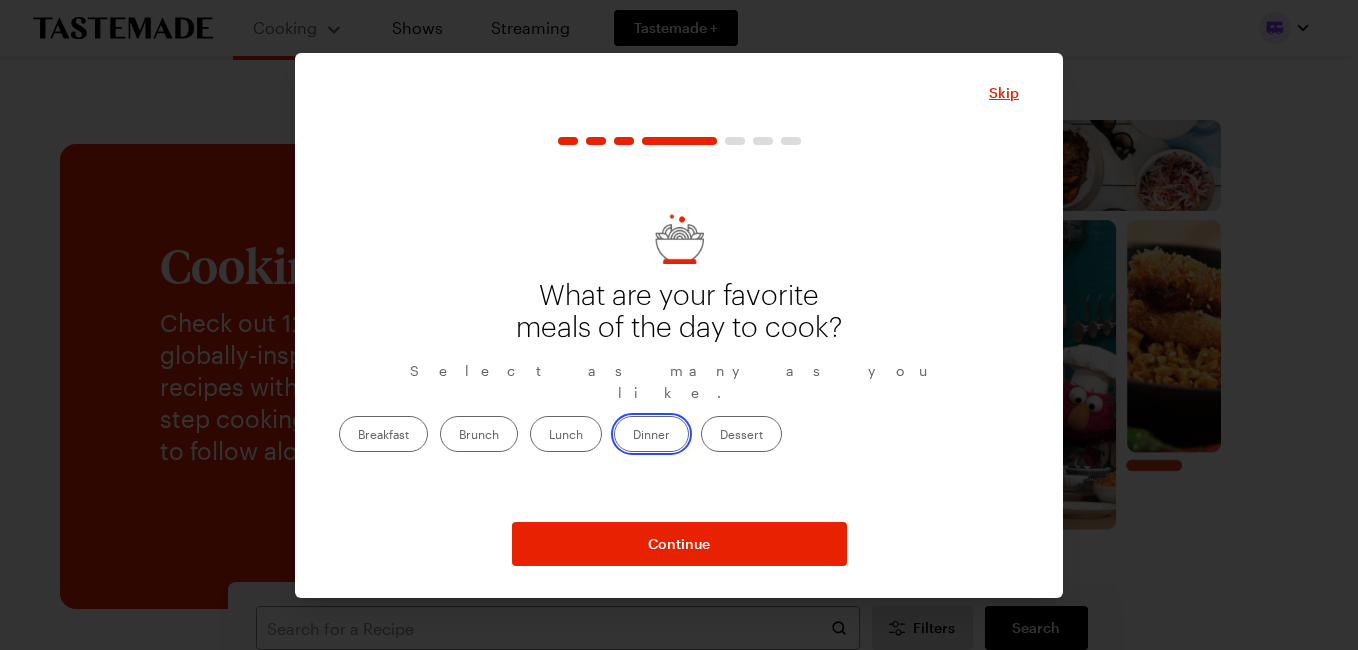 click on "Dinner" at bounding box center (633, 436) 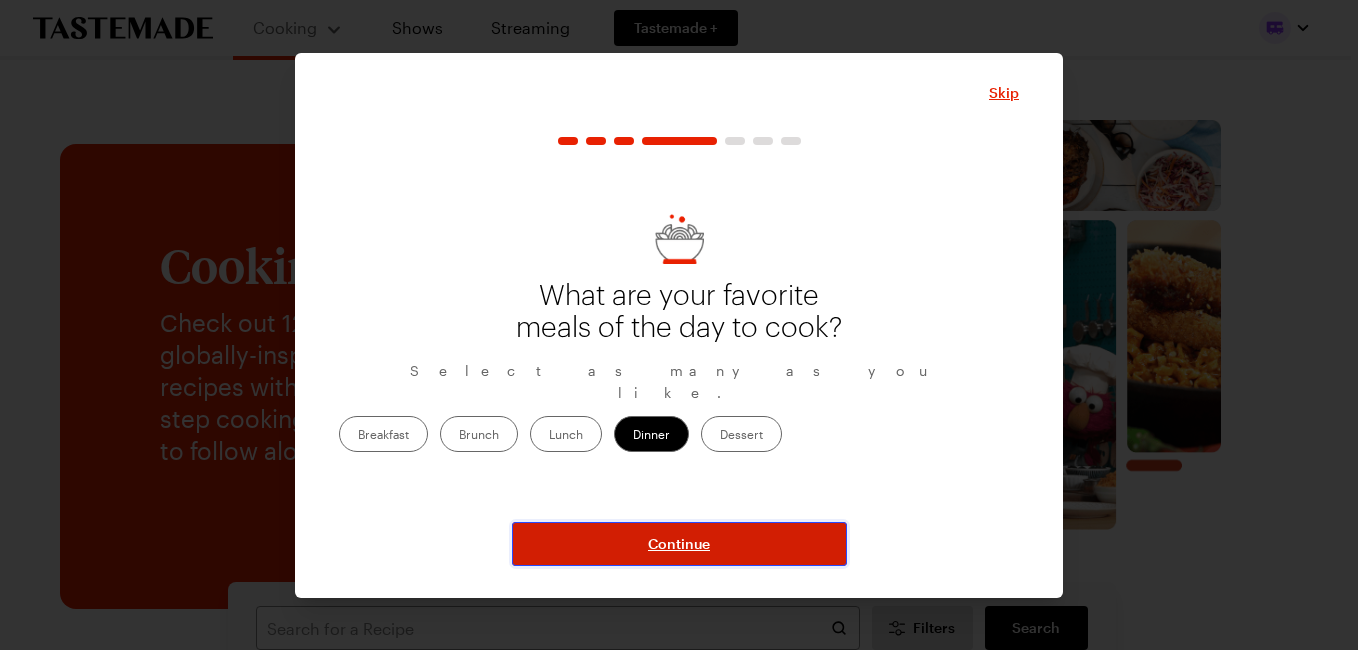 click on "Continue" at bounding box center (679, 544) 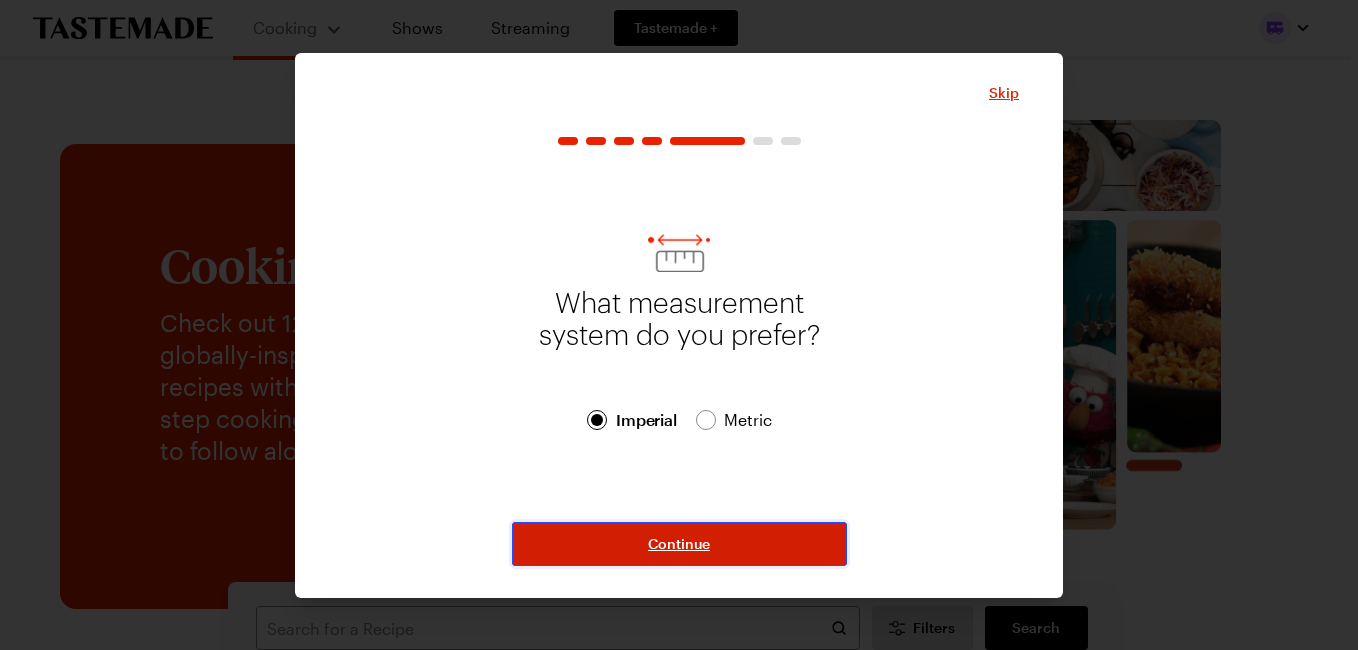 click on "Continue" at bounding box center (679, 544) 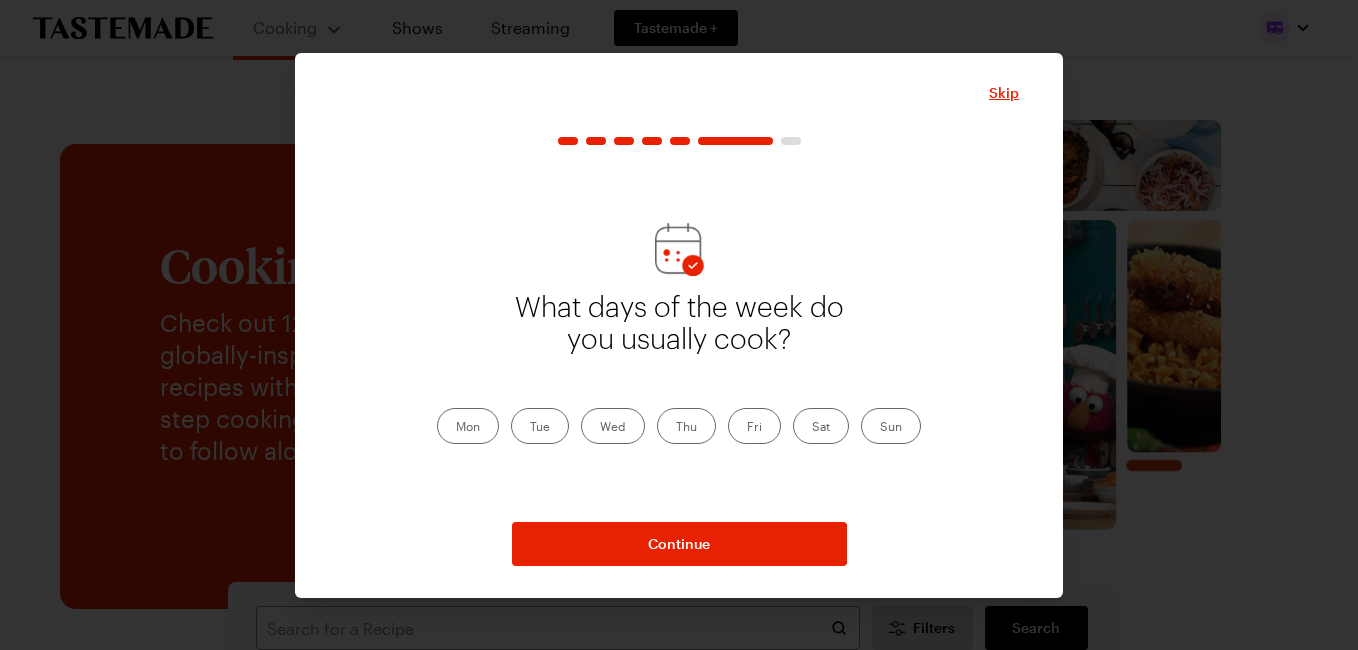 click on "Wed" at bounding box center (613, 426) 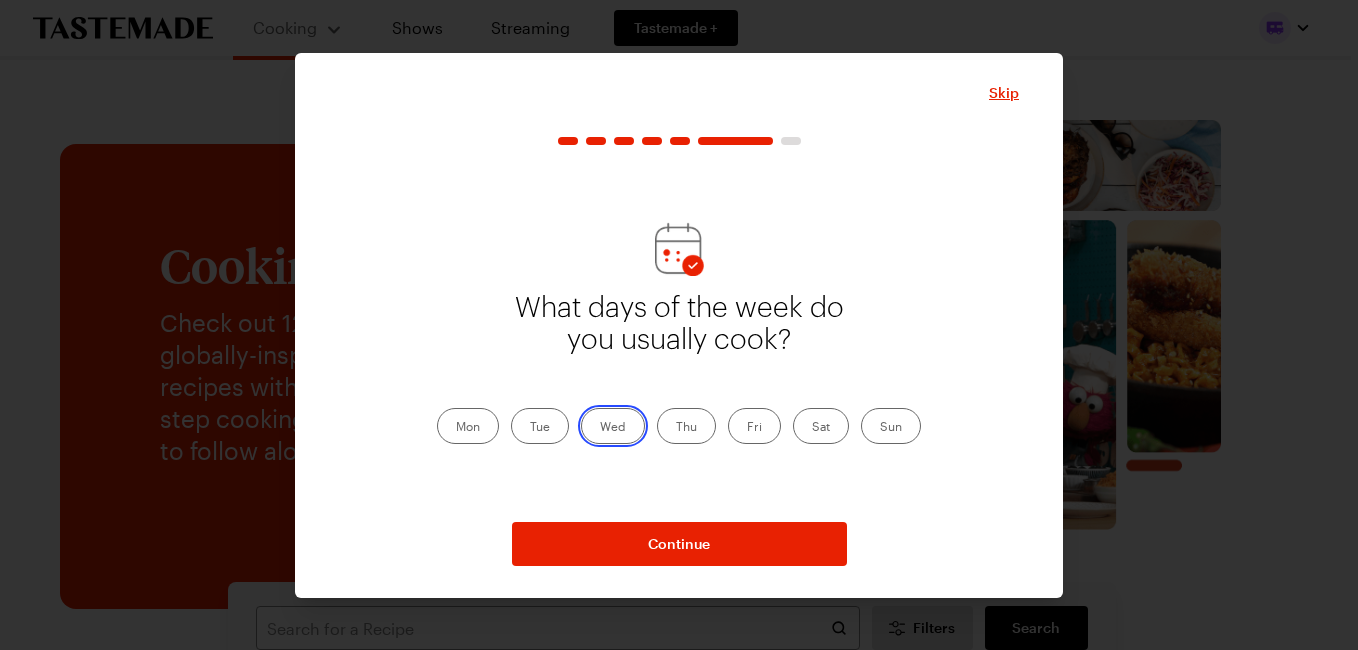 click on "Wed" at bounding box center [600, 428] 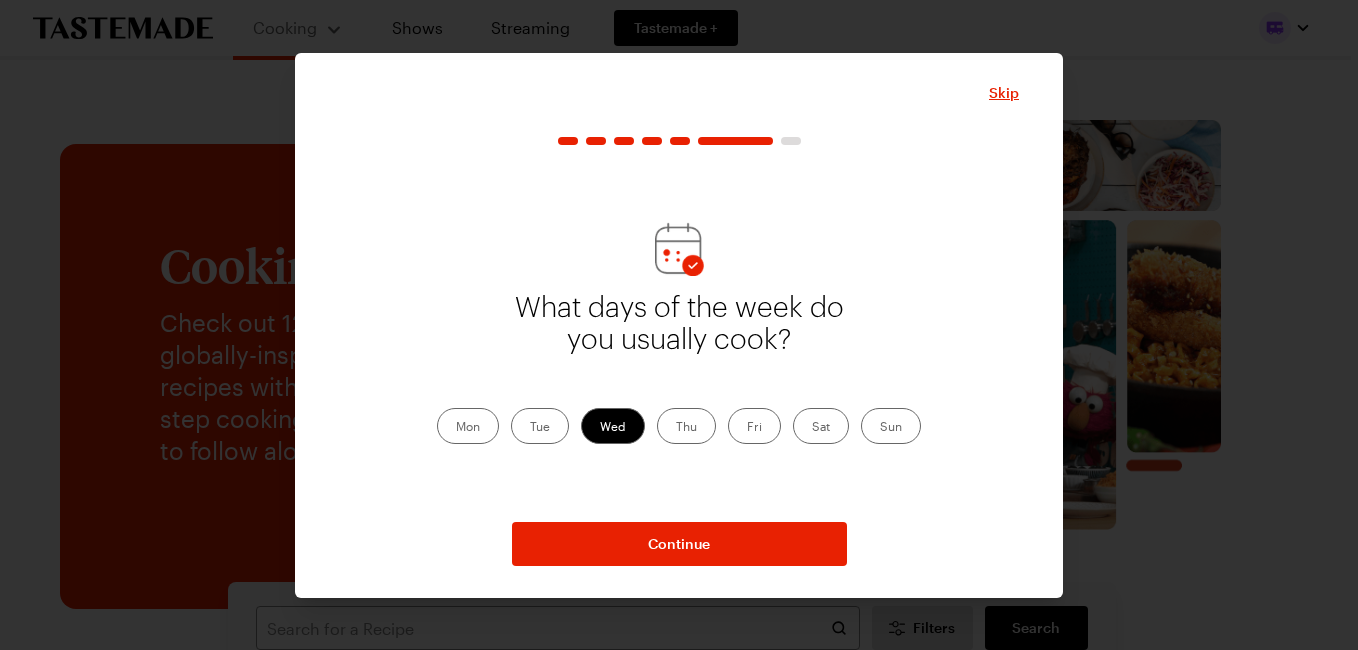 click on "Thu" at bounding box center (686, 426) 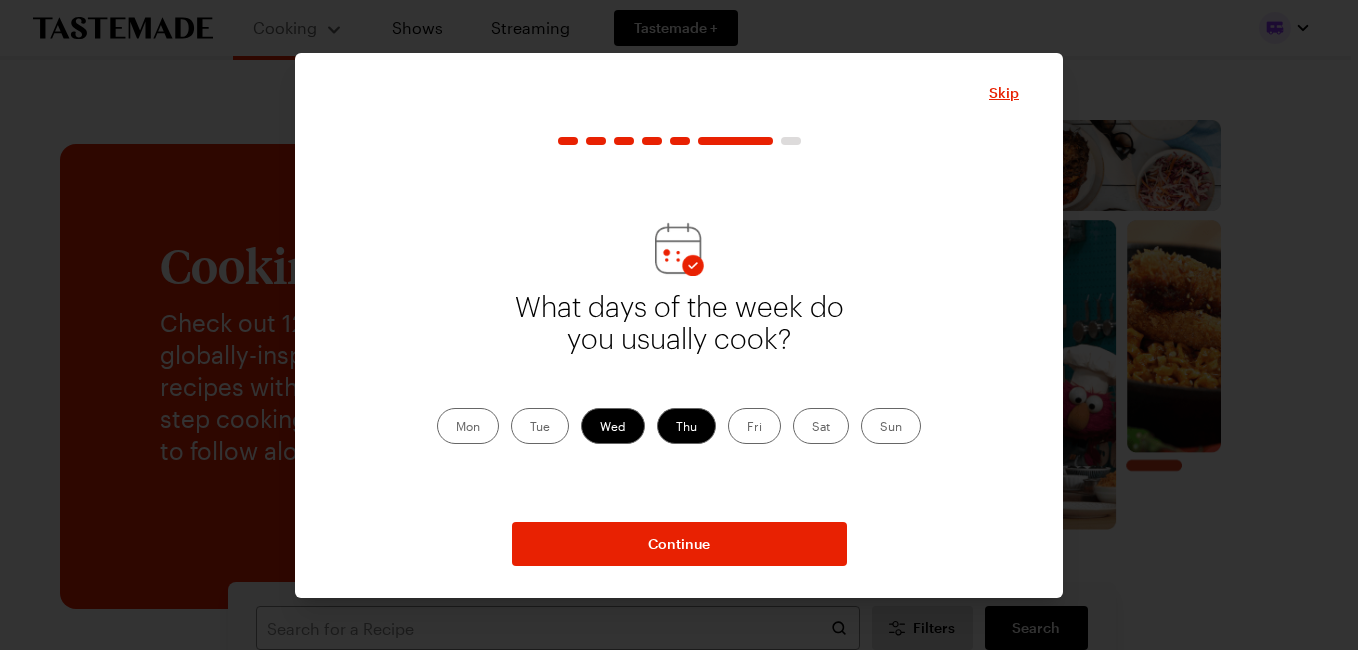 click on "Sun" at bounding box center (891, 426) 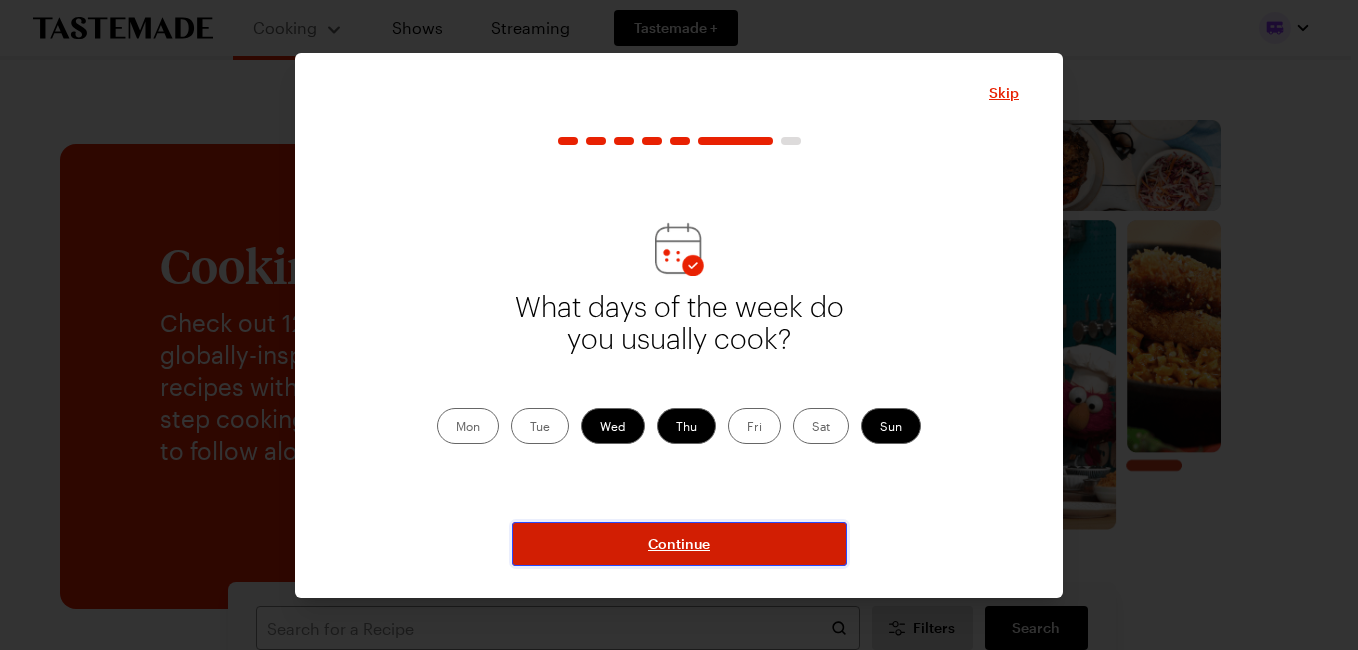 click on "Continue" at bounding box center (679, 544) 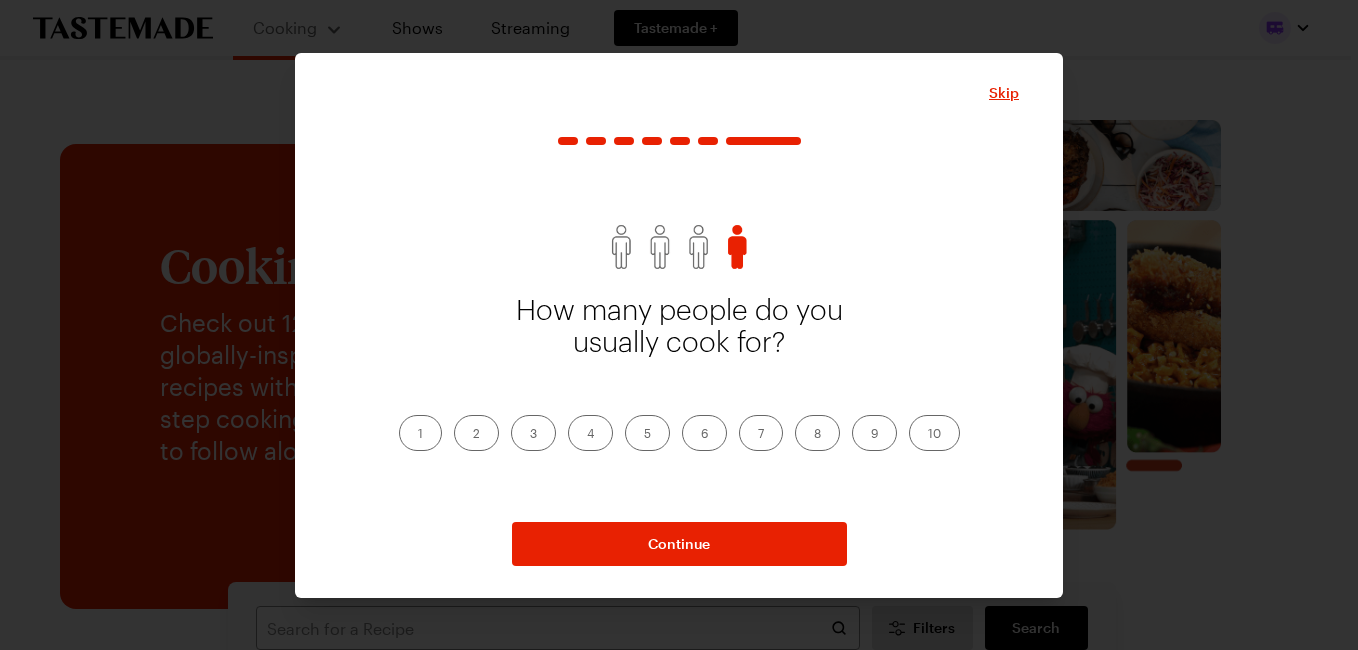 click on "6" at bounding box center (704, 433) 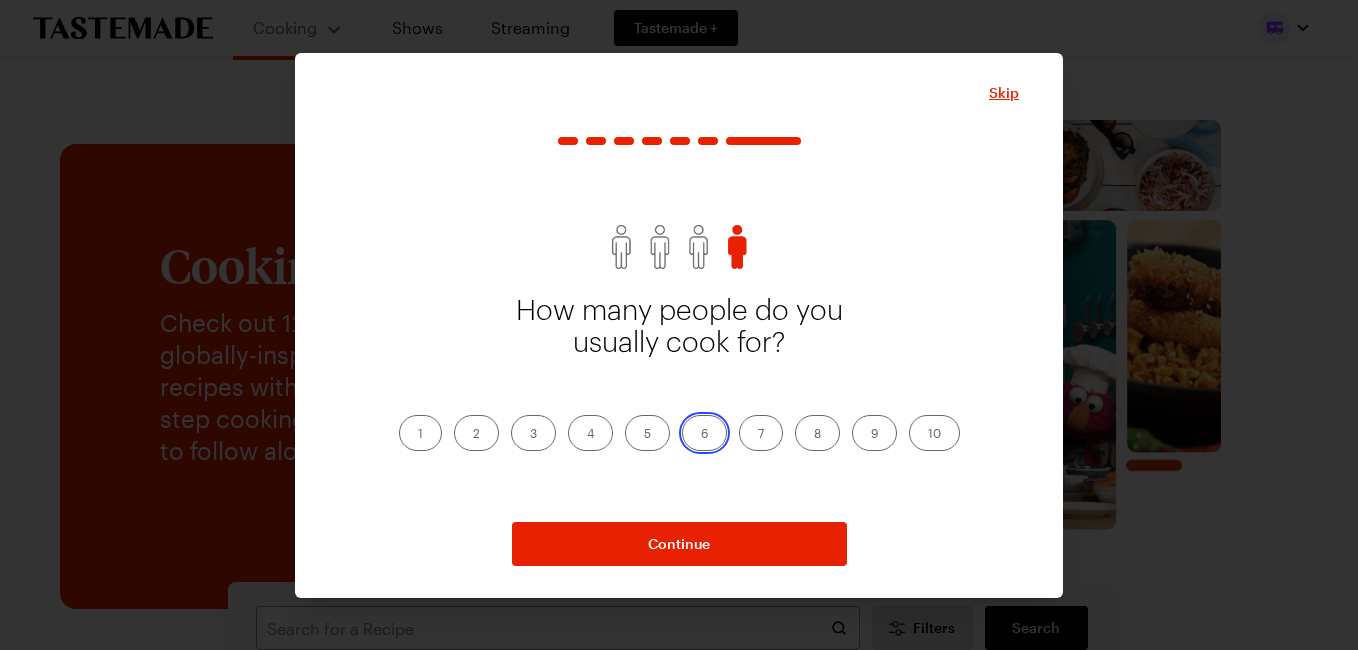 click on "6" at bounding box center [701, 435] 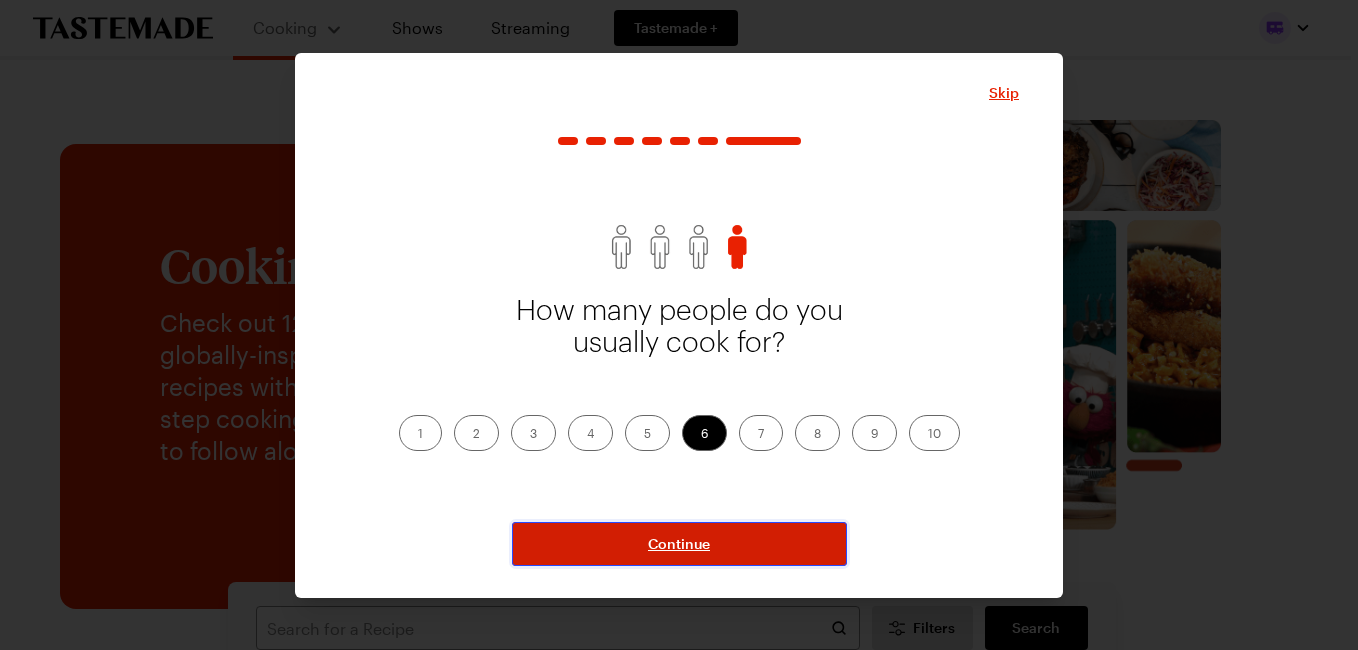 click on "Continue" at bounding box center [679, 544] 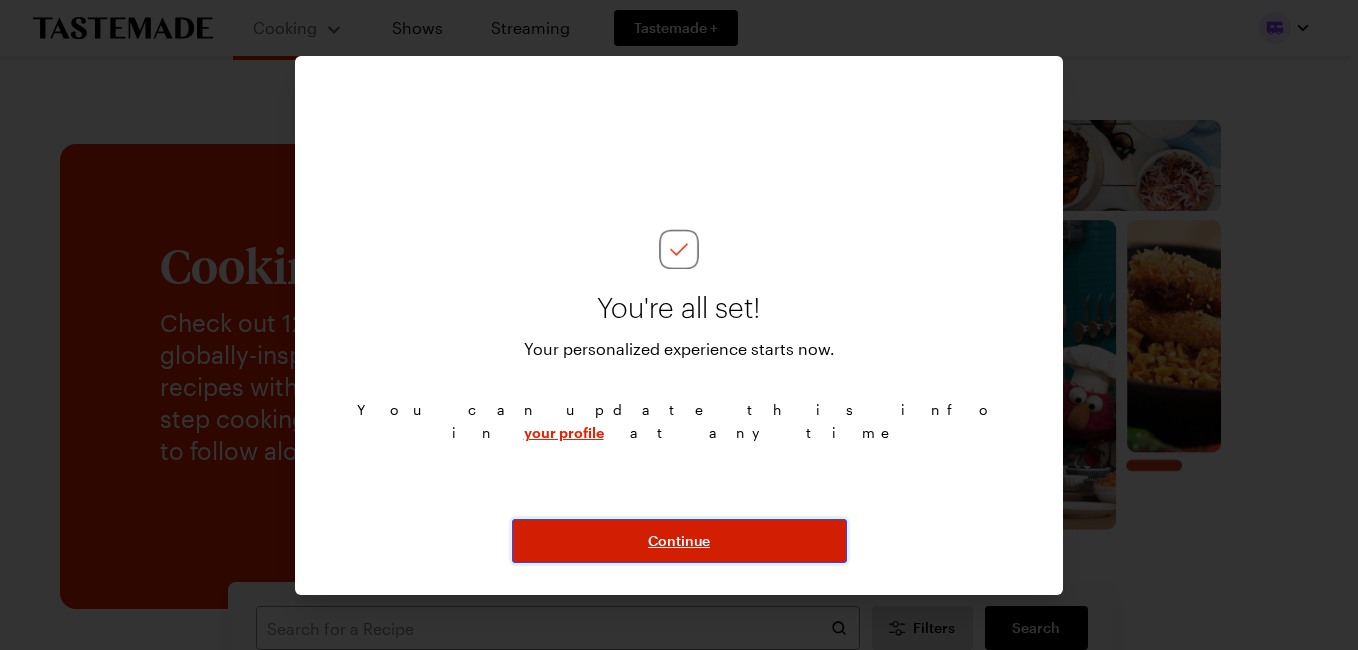 click on "Continue" at bounding box center (679, 541) 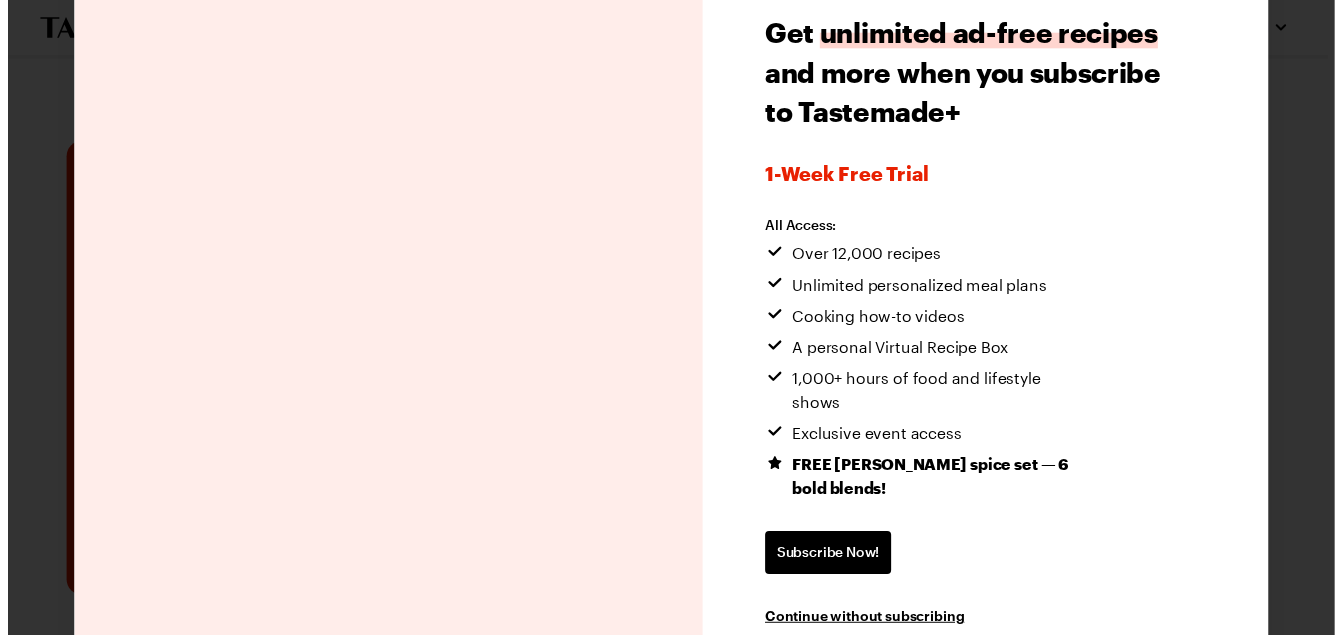 scroll, scrollTop: 112, scrollLeft: 0, axis: vertical 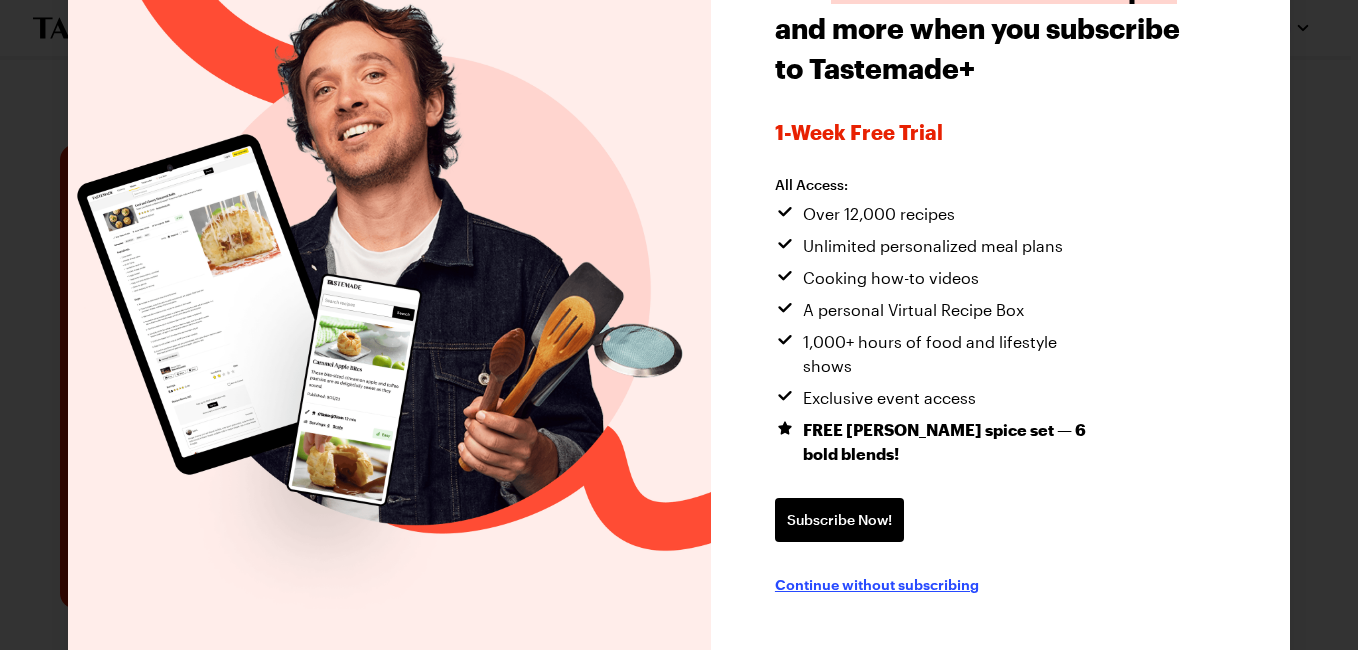 click on "Continue without subscribing" at bounding box center [877, 584] 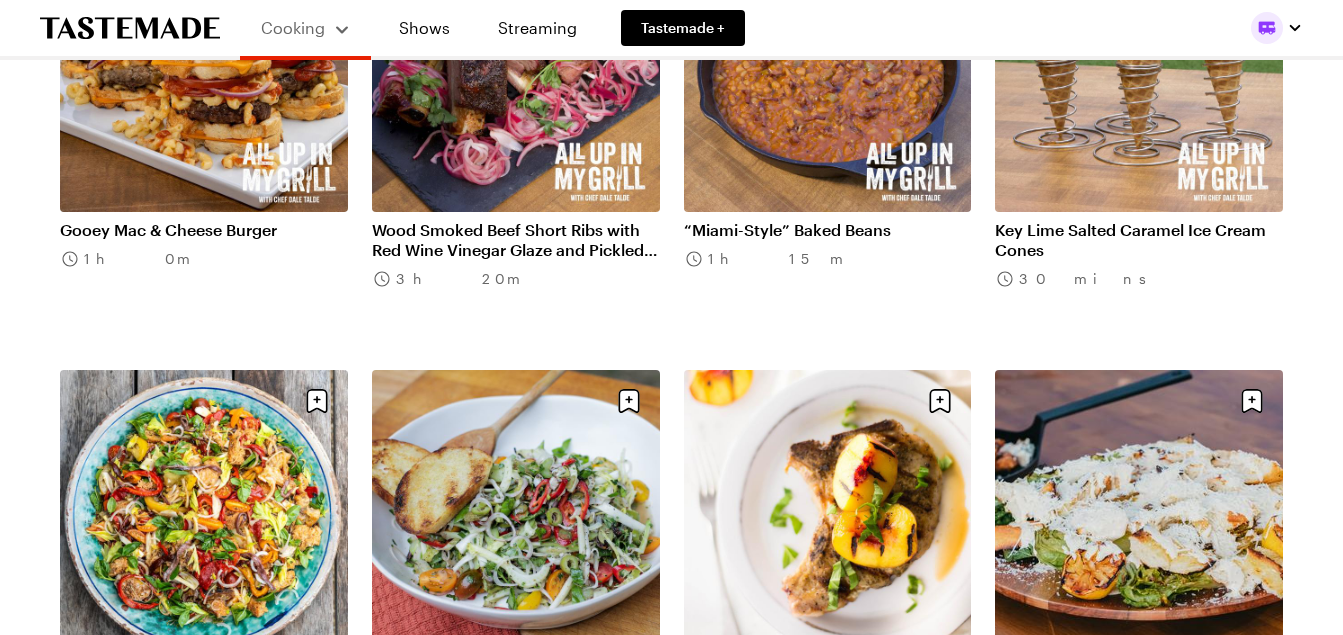scroll, scrollTop: 1000, scrollLeft: 0, axis: vertical 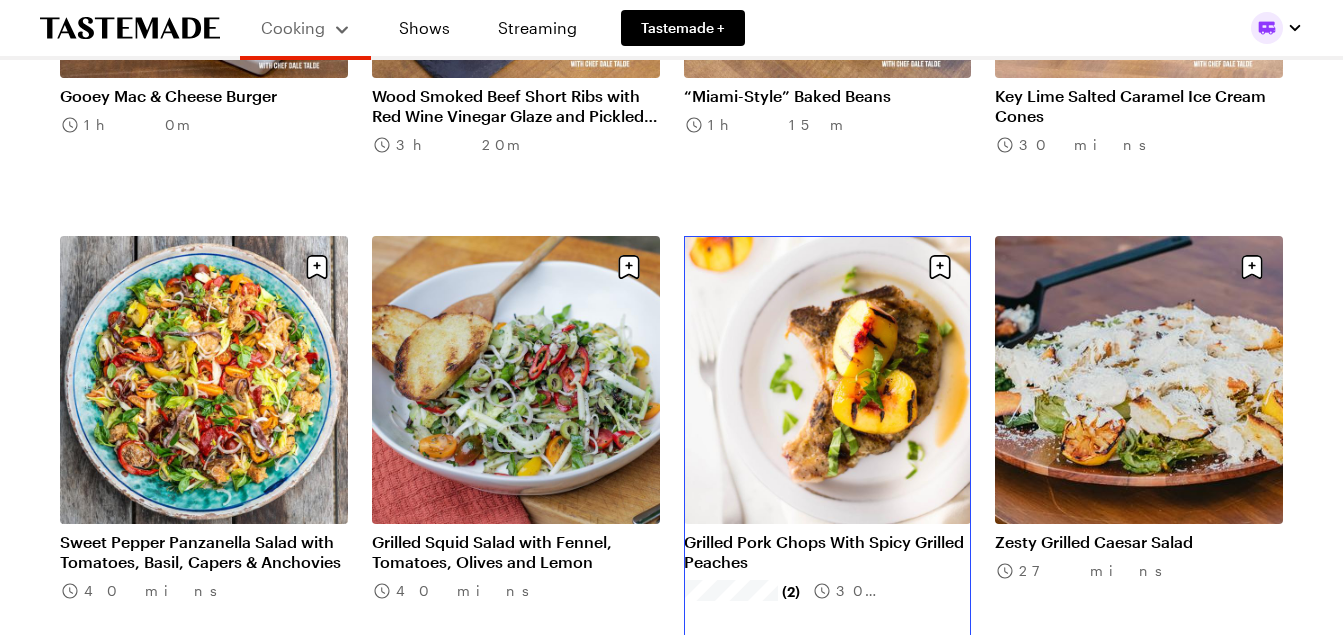 click on "Grilled Pork Chops With Spicy Grilled Peaches" at bounding box center [828, 552] 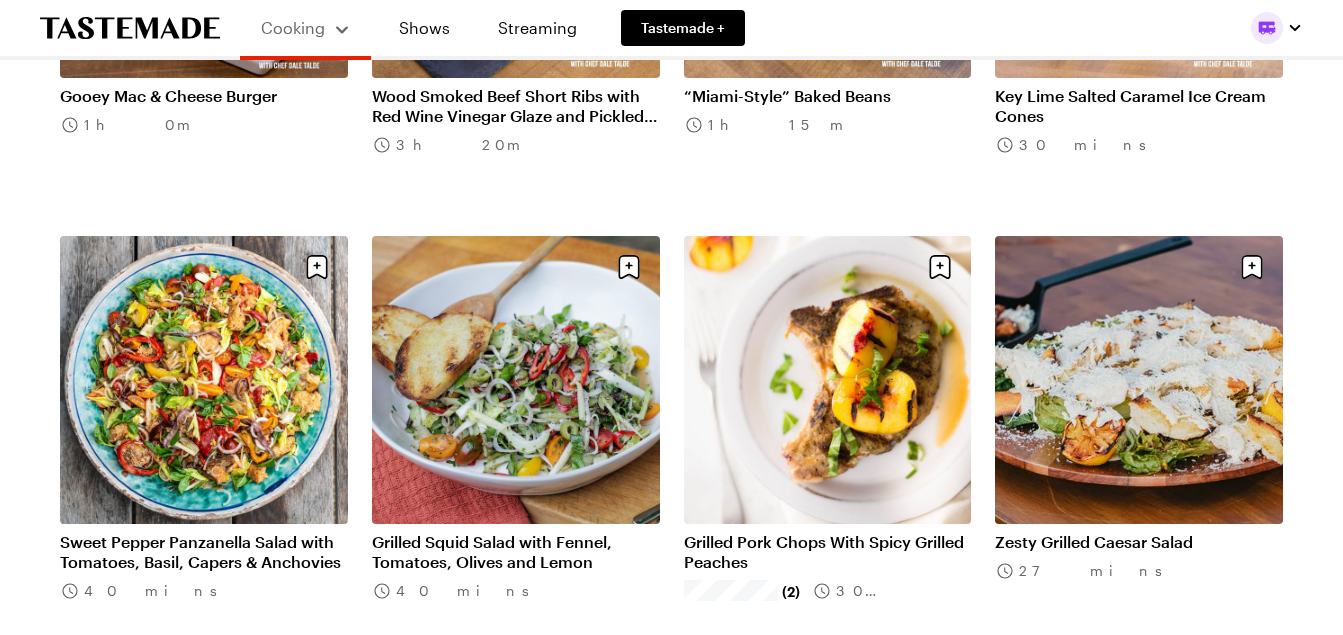 scroll, scrollTop: 0, scrollLeft: 0, axis: both 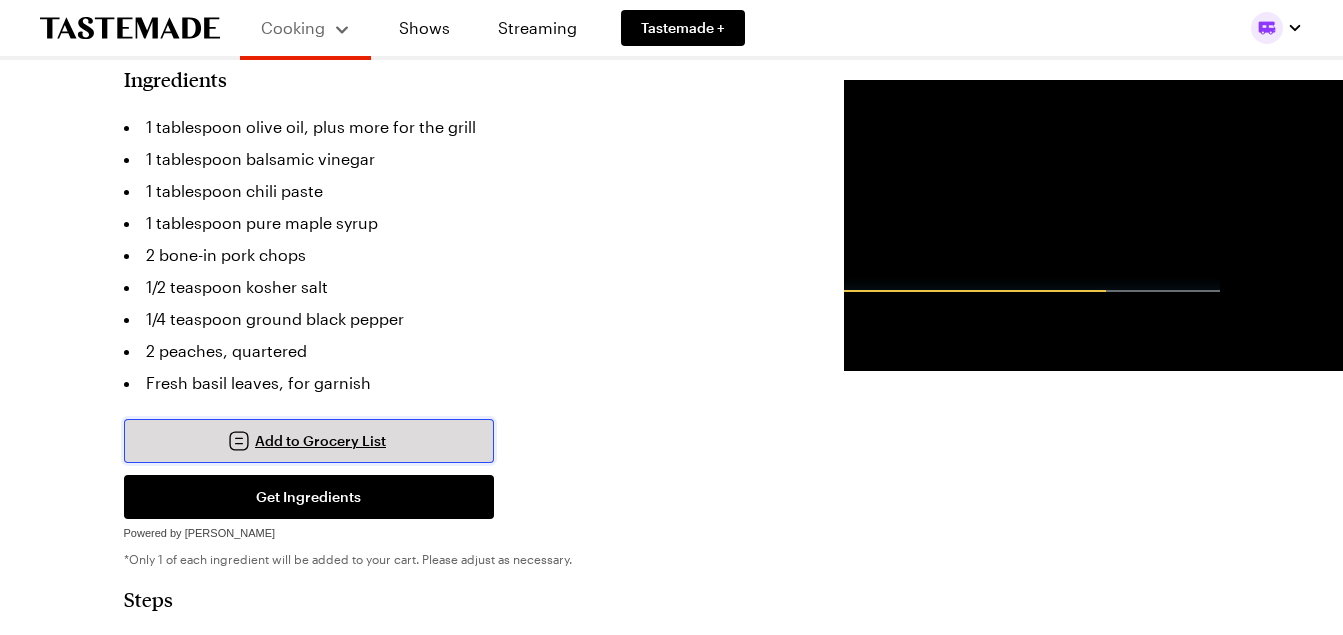 click on "Add to Grocery List" at bounding box center (320, 441) 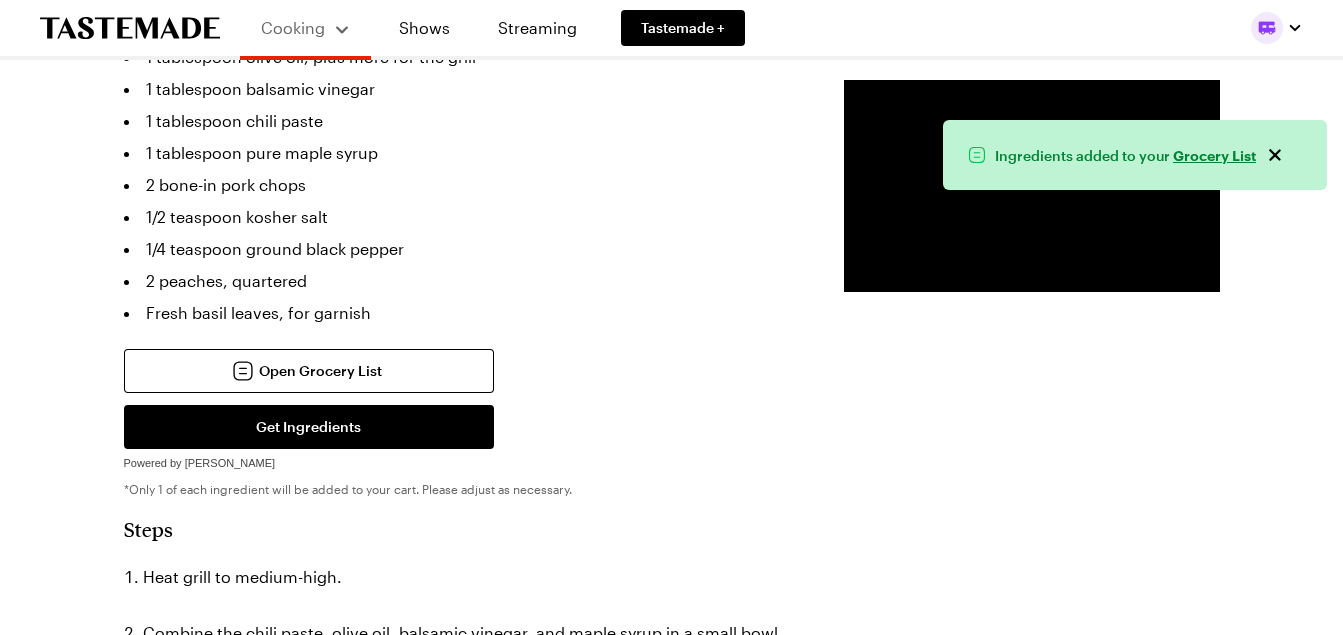scroll, scrollTop: 700, scrollLeft: 0, axis: vertical 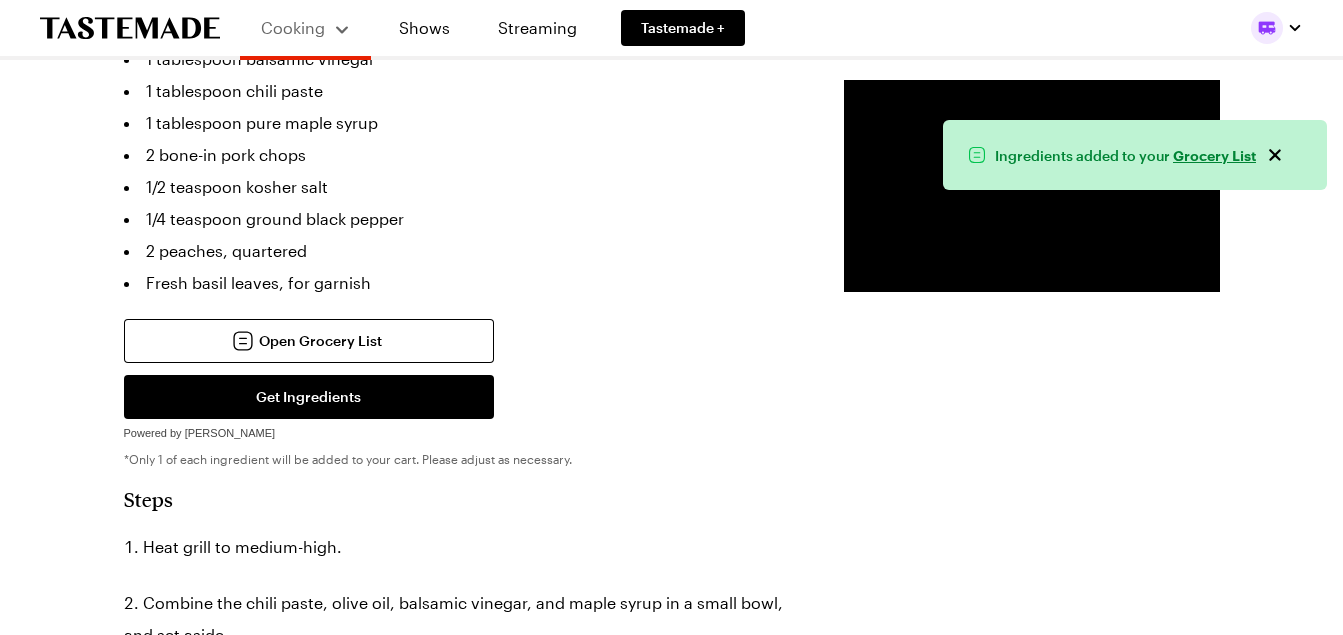type on "x" 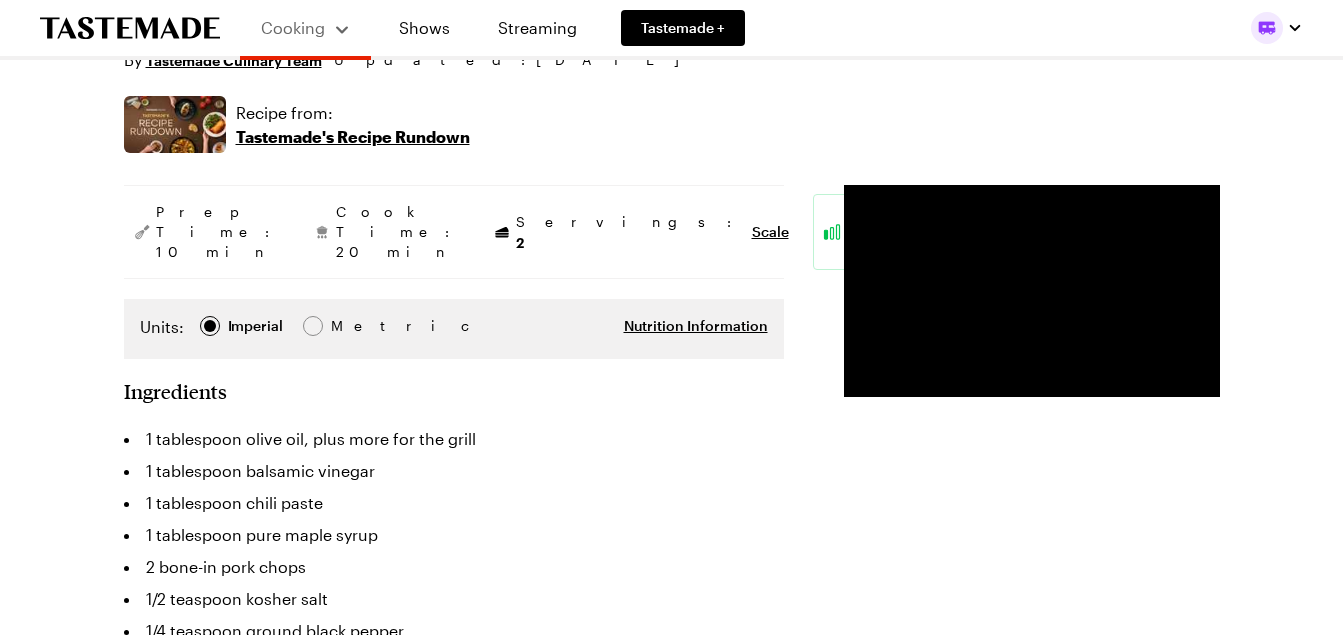 scroll, scrollTop: 0, scrollLeft: 0, axis: both 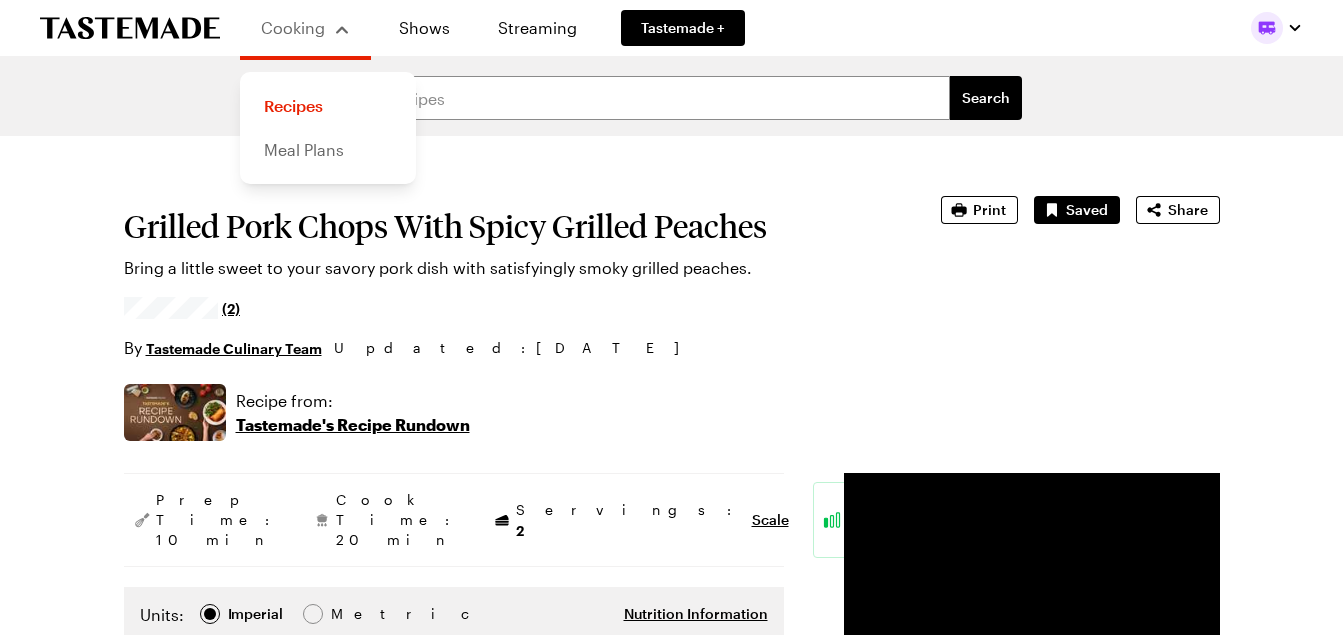 click on "Meal Plans" at bounding box center [328, 150] 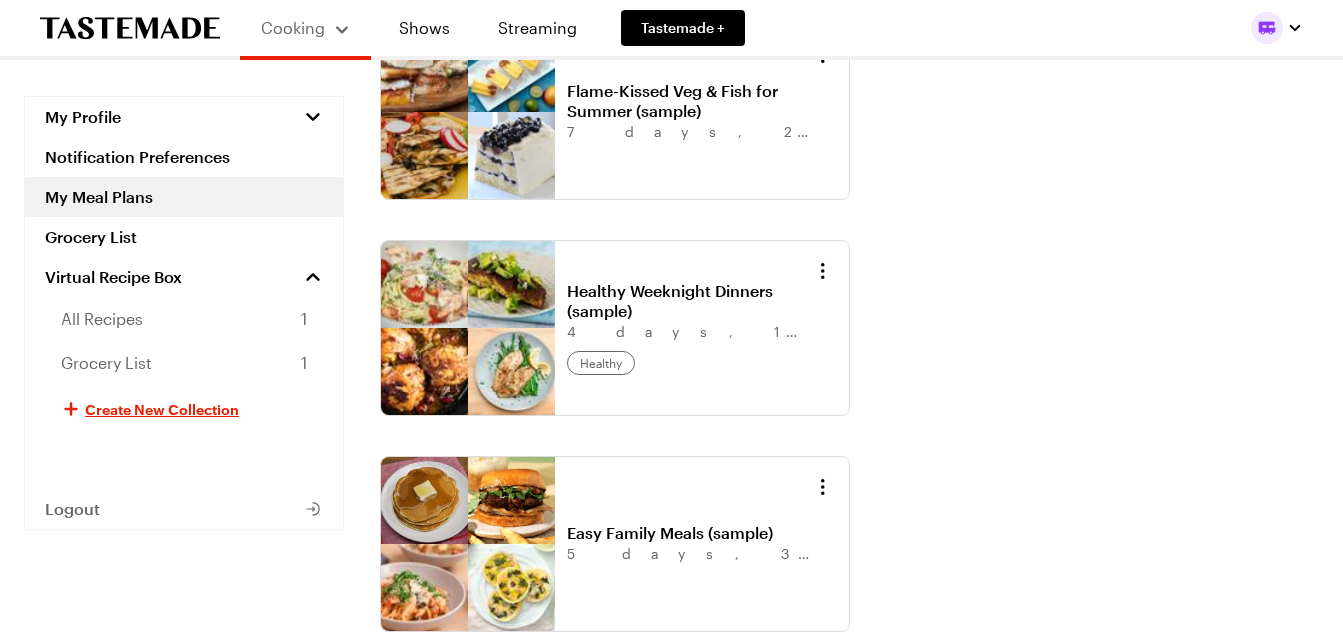 scroll, scrollTop: 400, scrollLeft: 0, axis: vertical 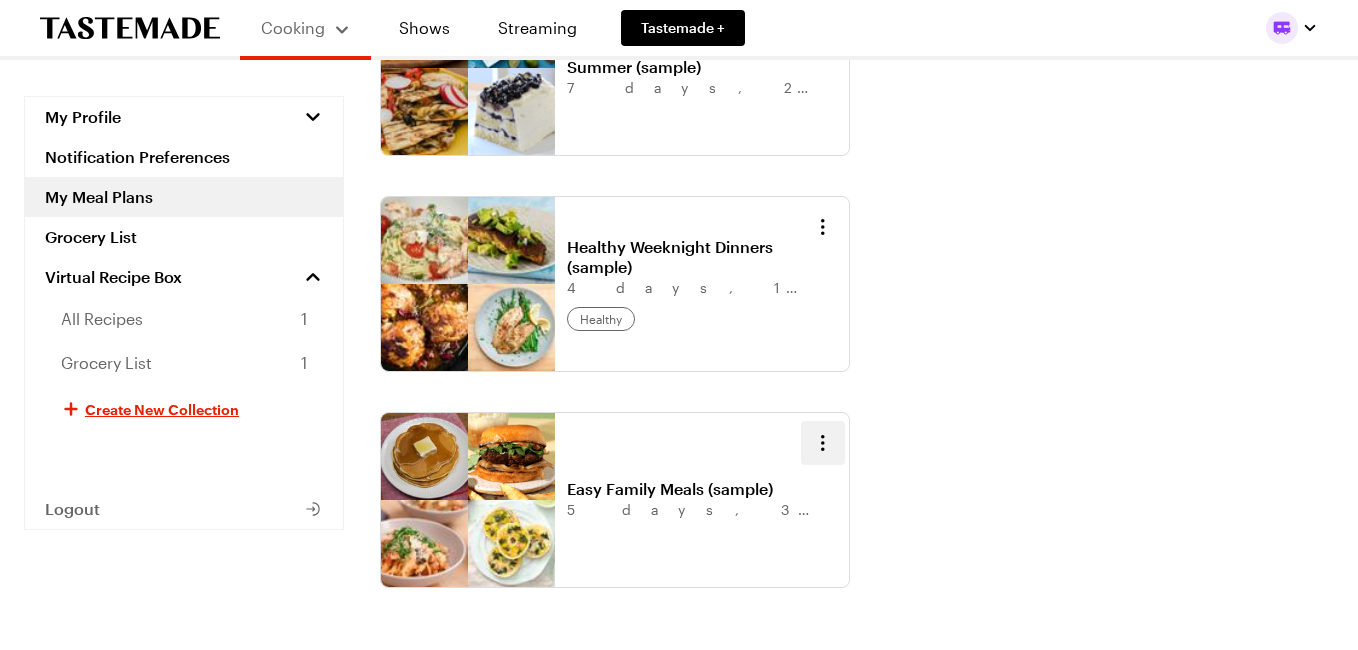 click 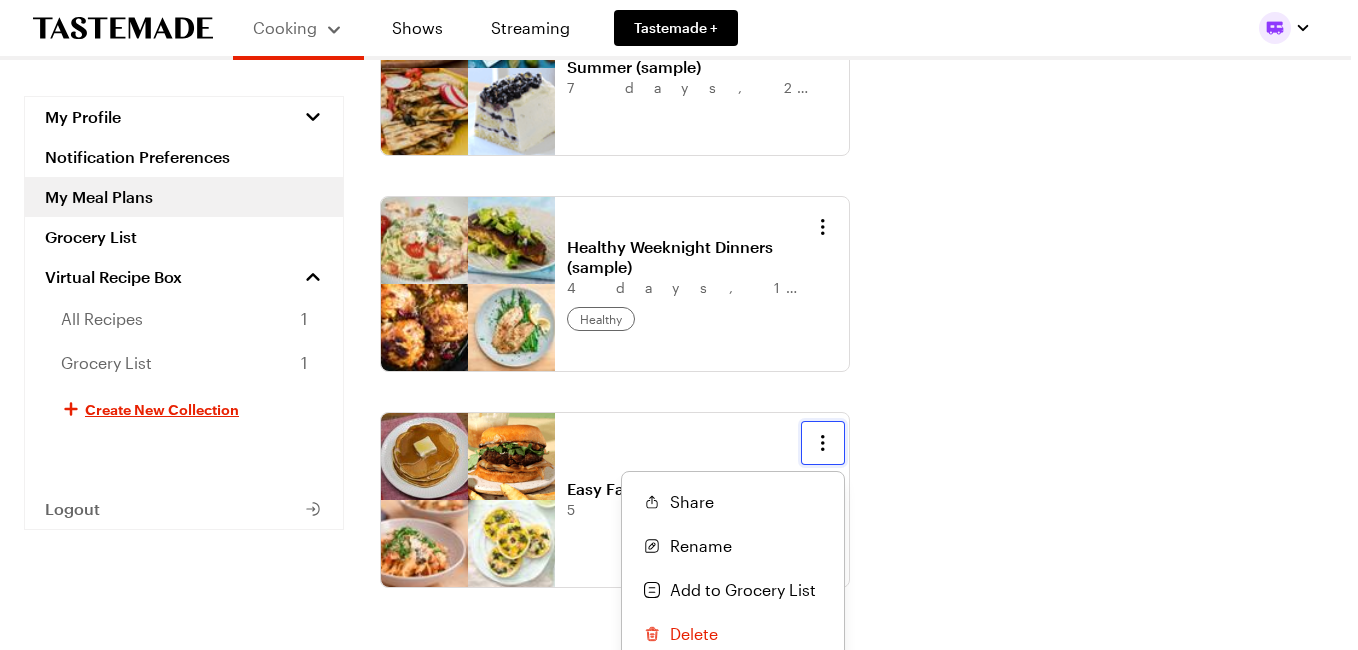 click on "Easy Family Meals (sample) 5 days ,  3 meals ,   4 servings Share Rename Add to Grocery List Delete" at bounding box center (615, 500) 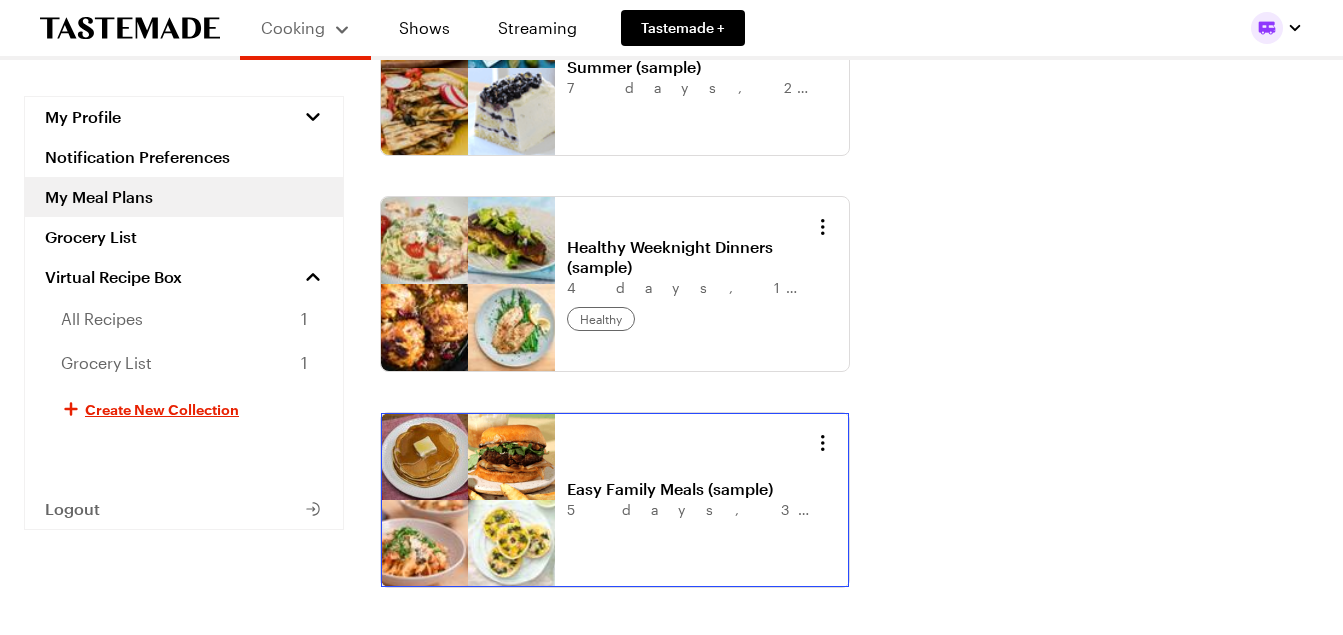 click on "Easy Family Meals (sample)" at bounding box center [691, 489] 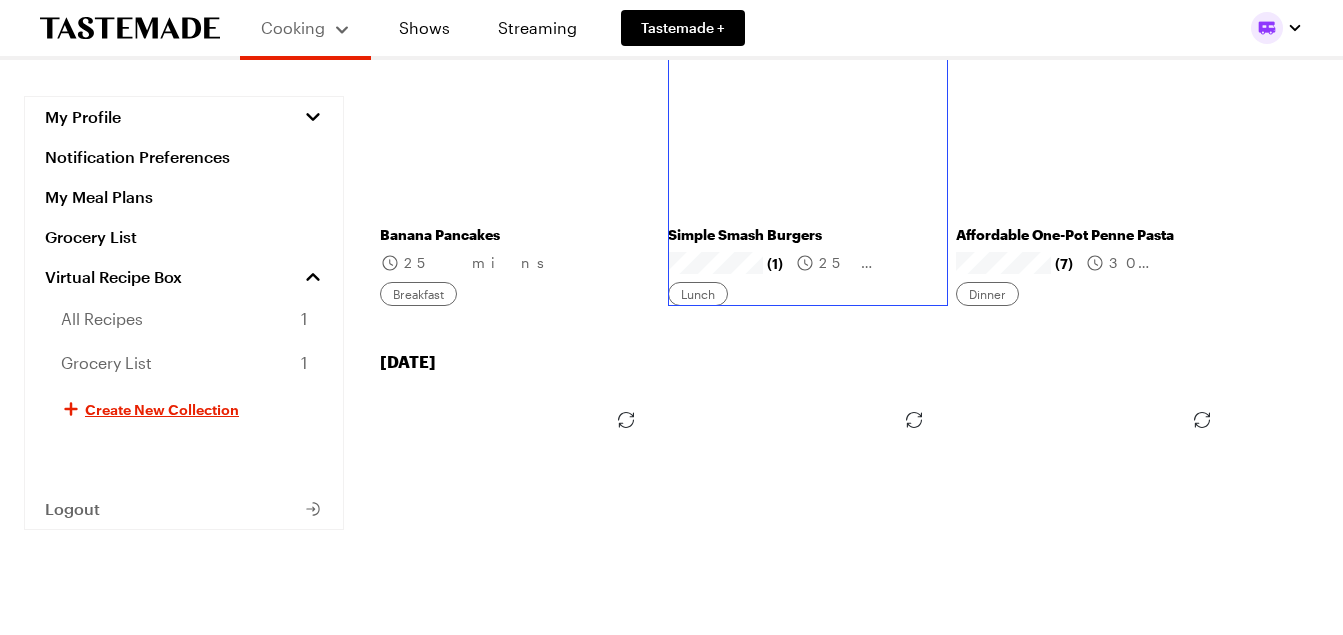 scroll, scrollTop: 0, scrollLeft: 0, axis: both 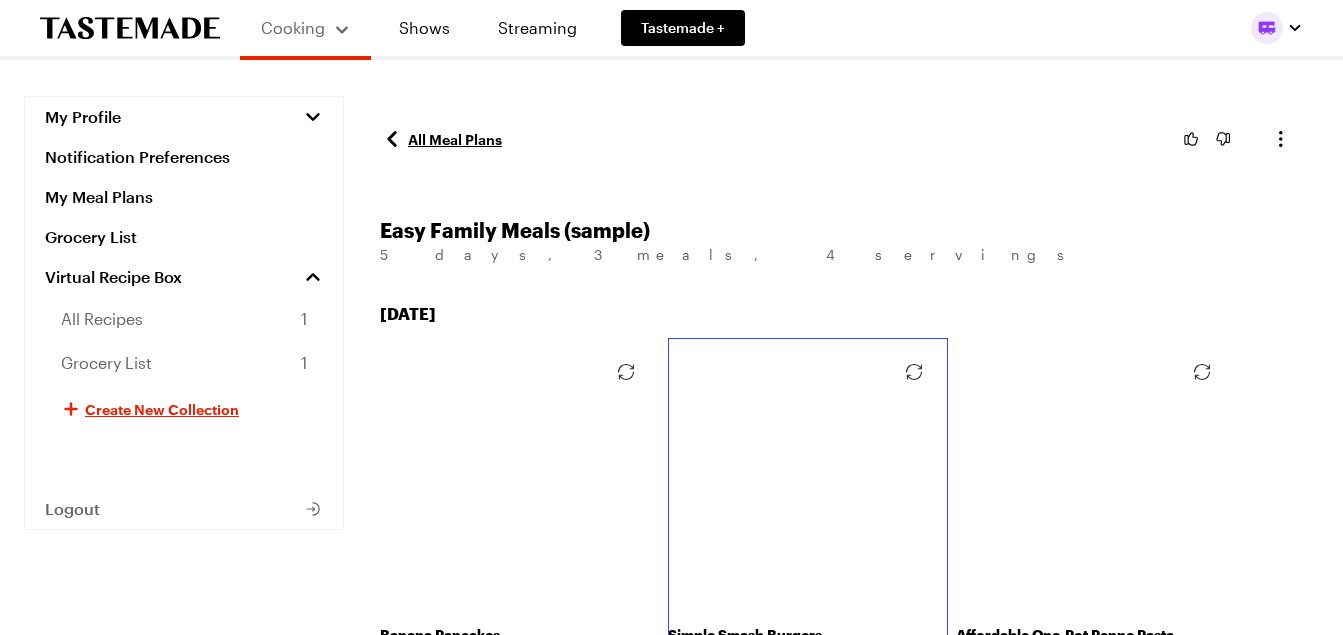 click on "Simple Smash Burgers" at bounding box center (808, 635) 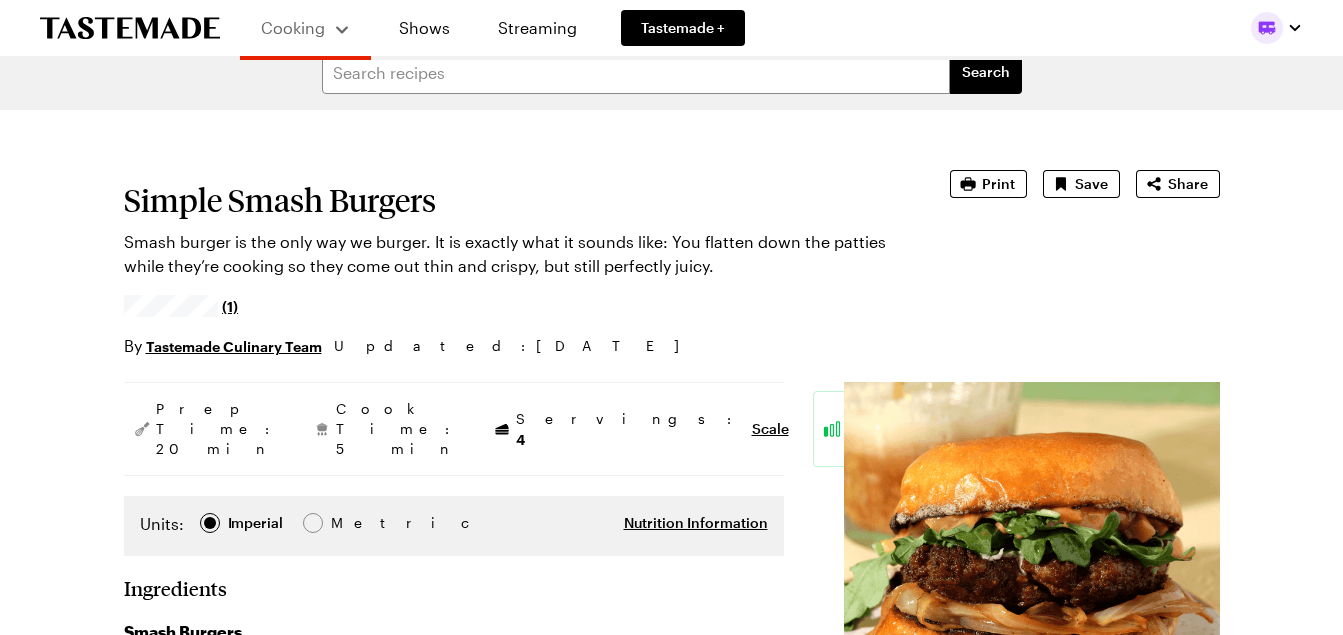 scroll, scrollTop: 0, scrollLeft: 0, axis: both 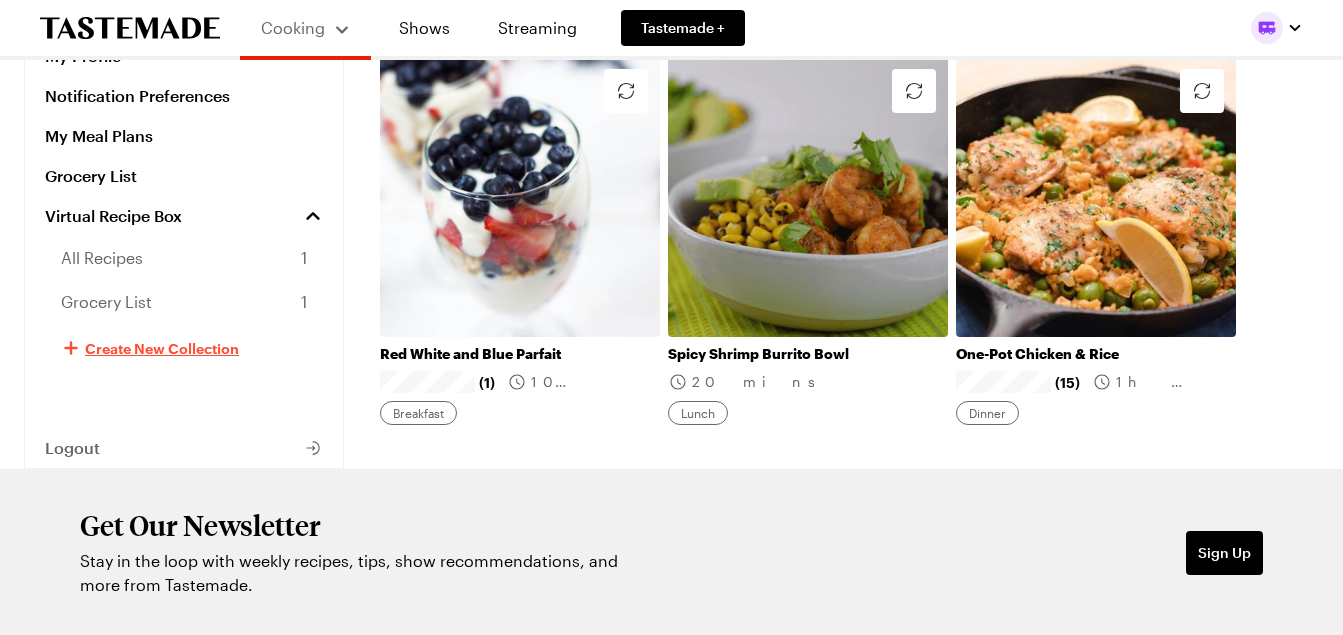 click on "Create New Collection" at bounding box center [162, 348] 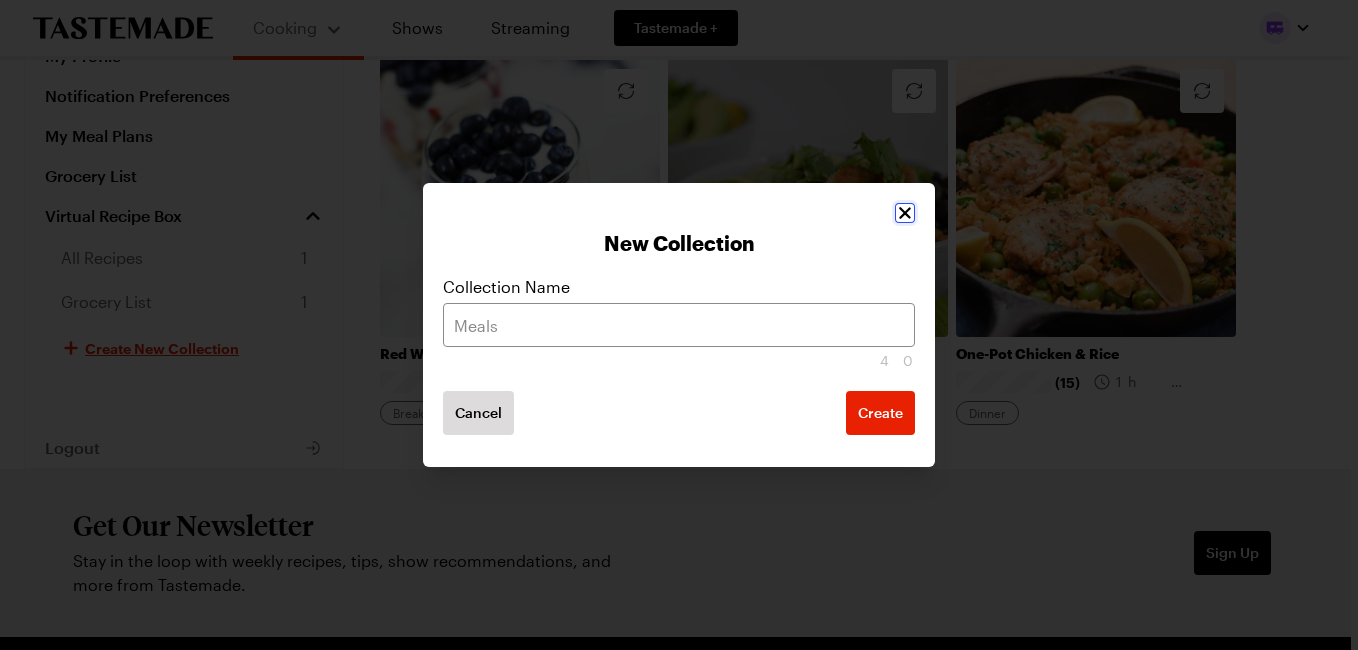 click 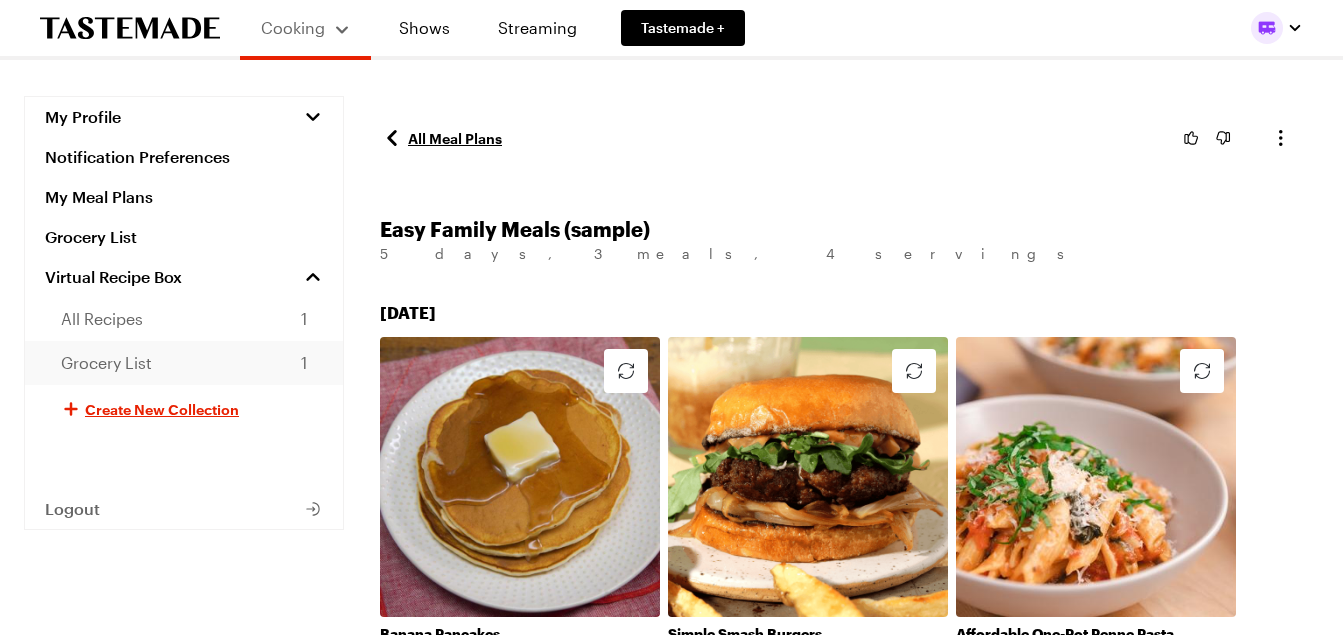 scroll, scrollTop: 0, scrollLeft: 0, axis: both 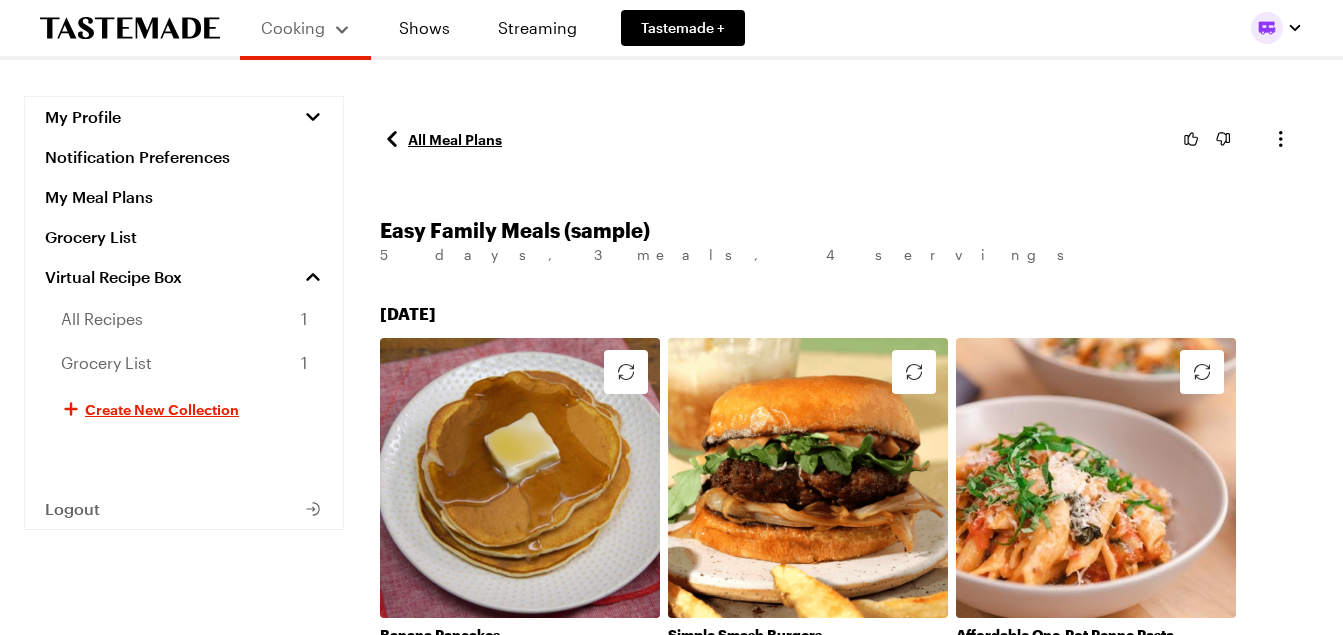 click on "All Meal Plans" at bounding box center [441, 139] 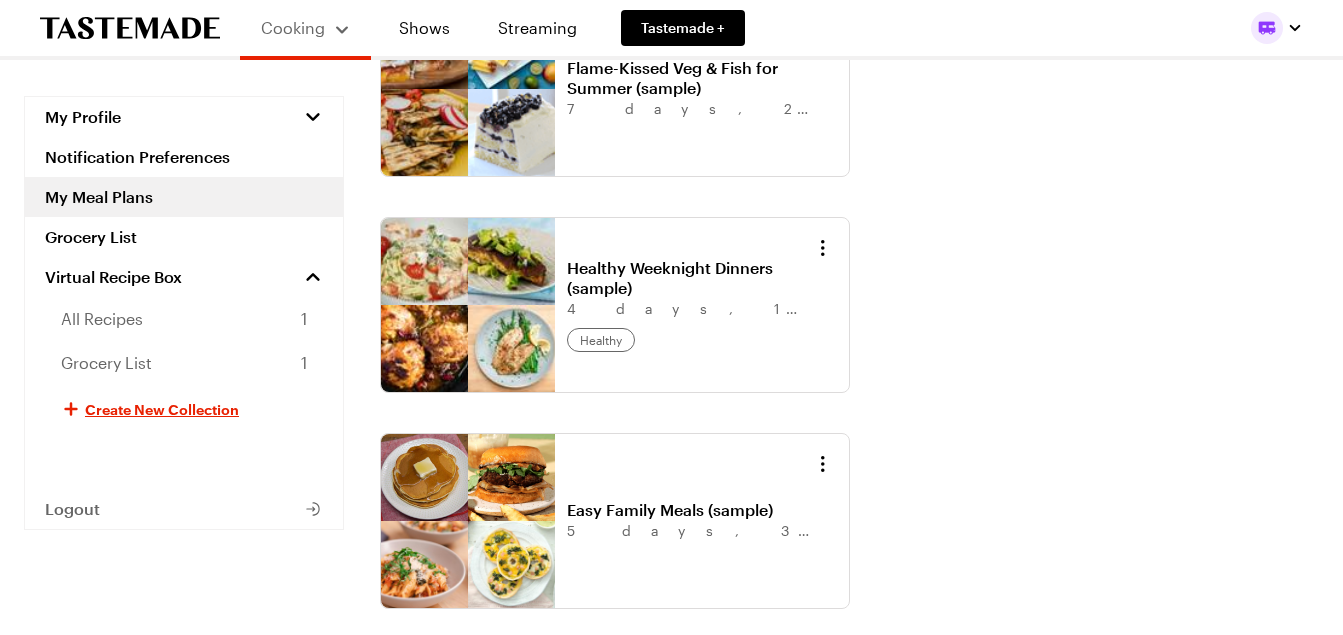 scroll, scrollTop: 400, scrollLeft: 0, axis: vertical 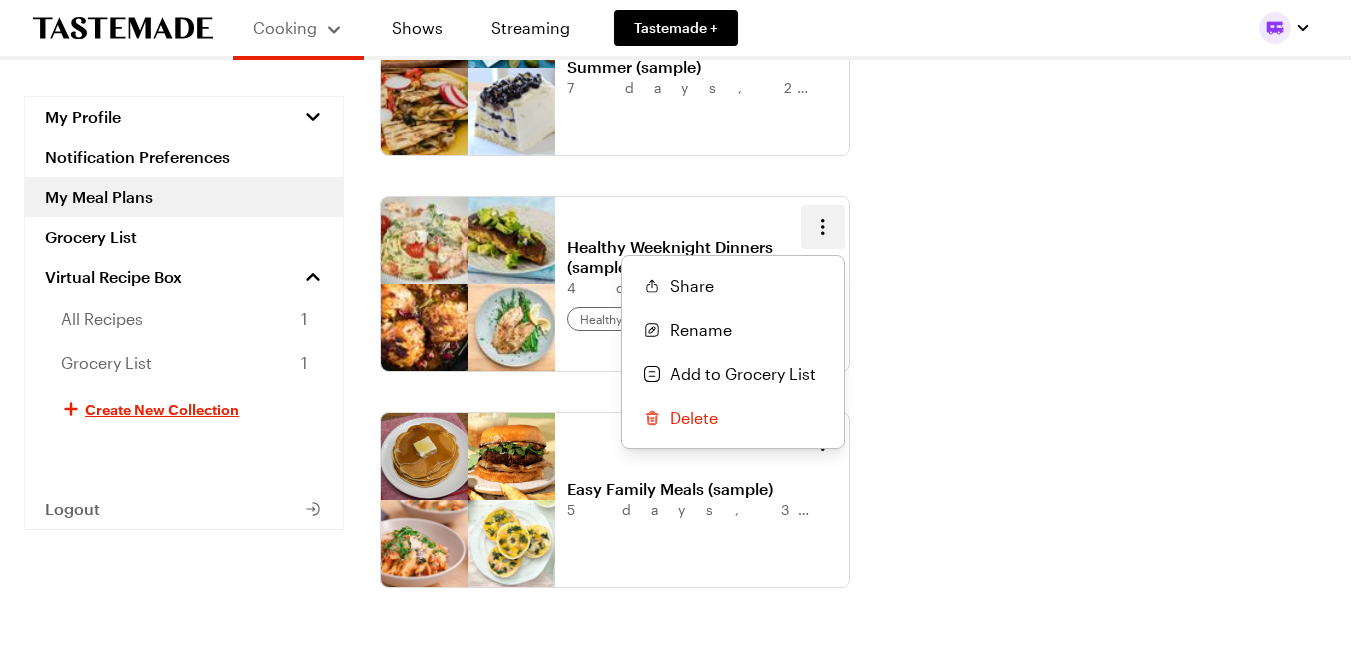 click 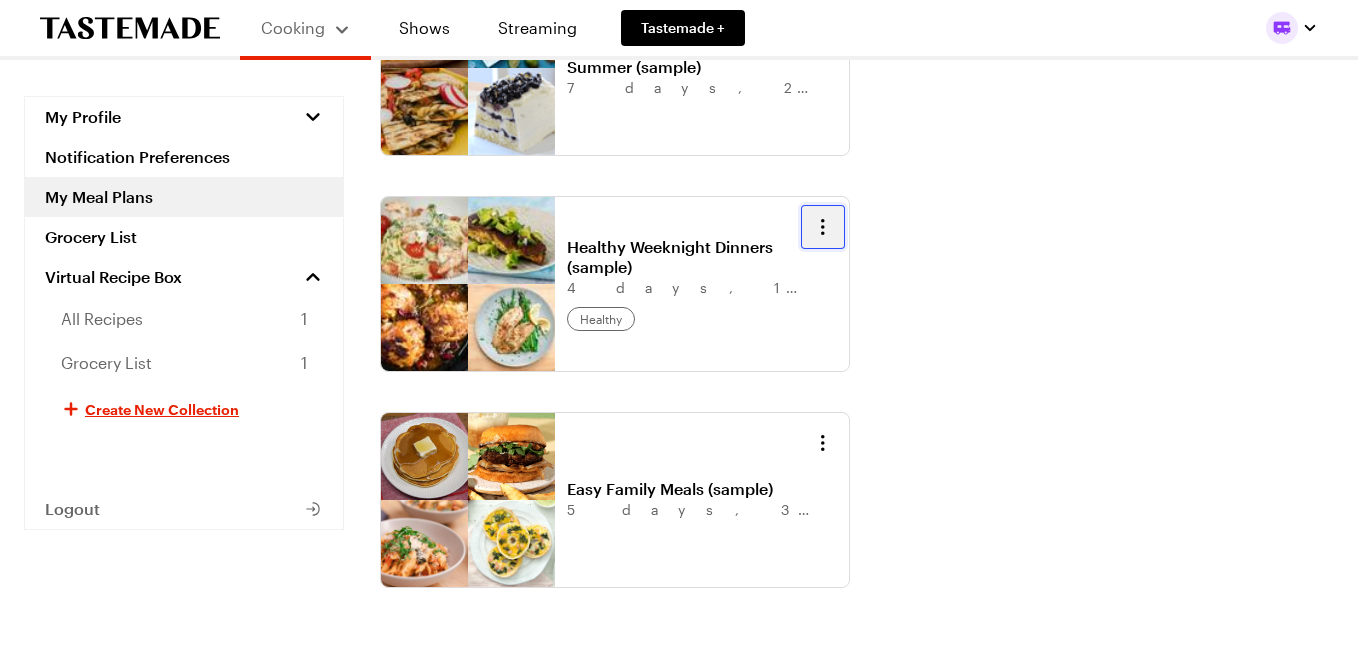click 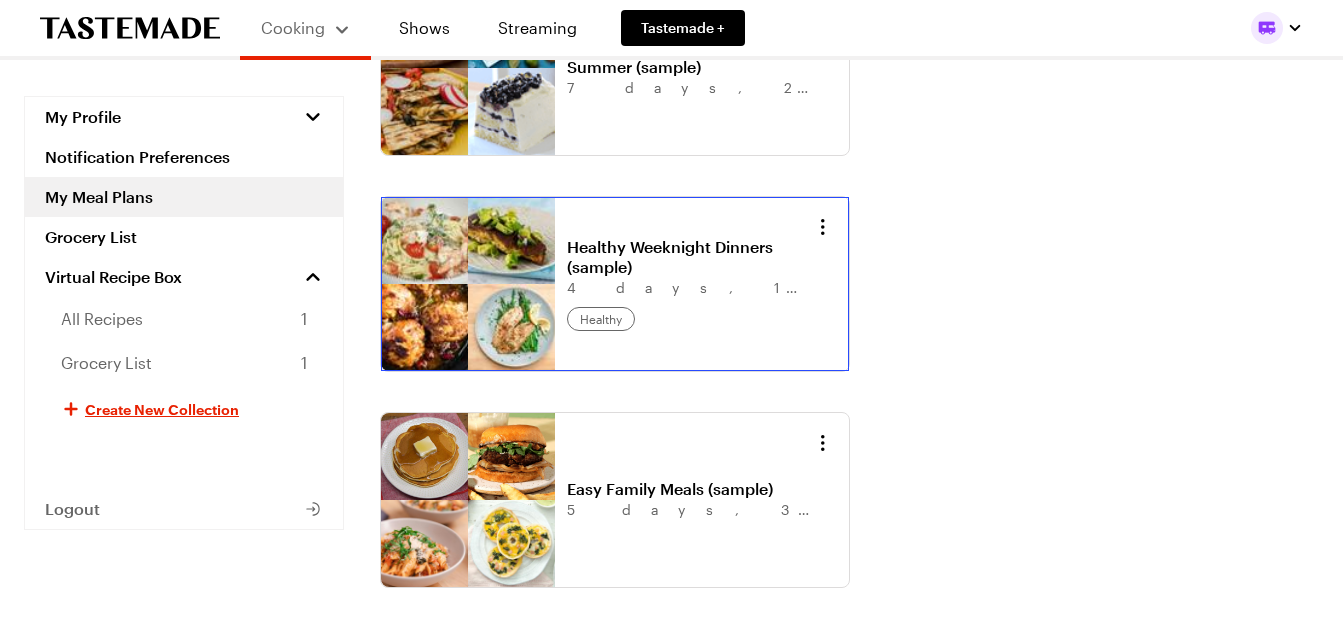 click on "Healthy Weeknight Dinners (sample)" at bounding box center (691, 257) 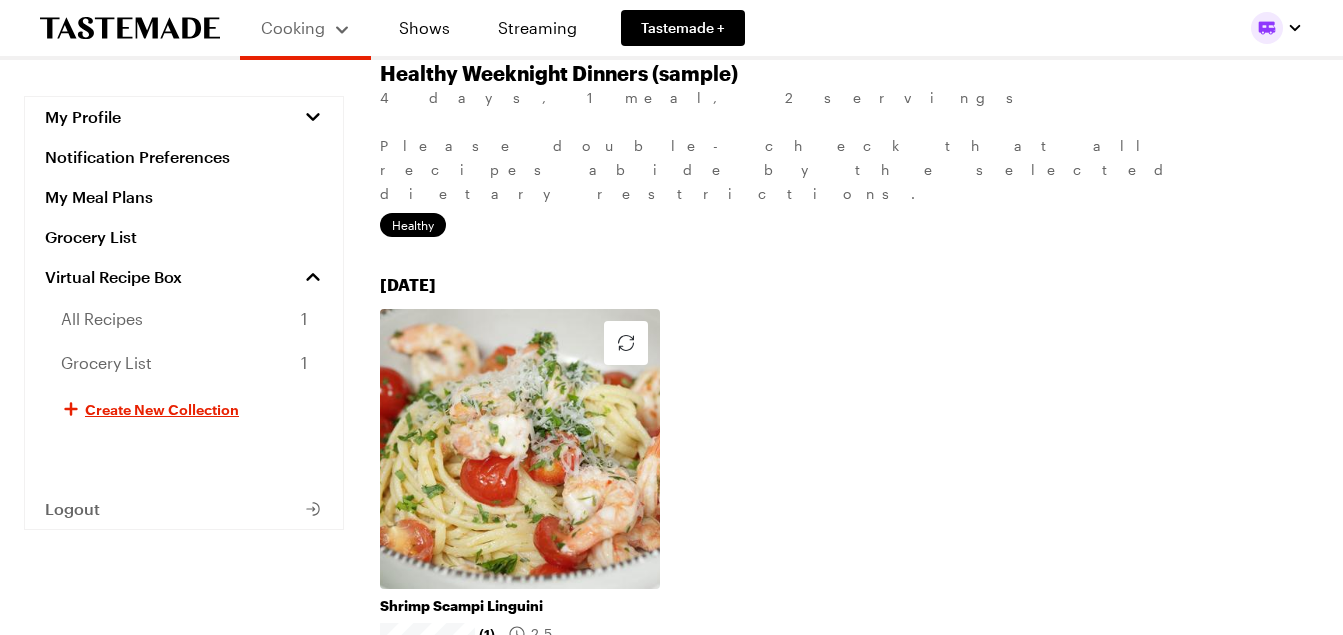 scroll, scrollTop: 0, scrollLeft: 0, axis: both 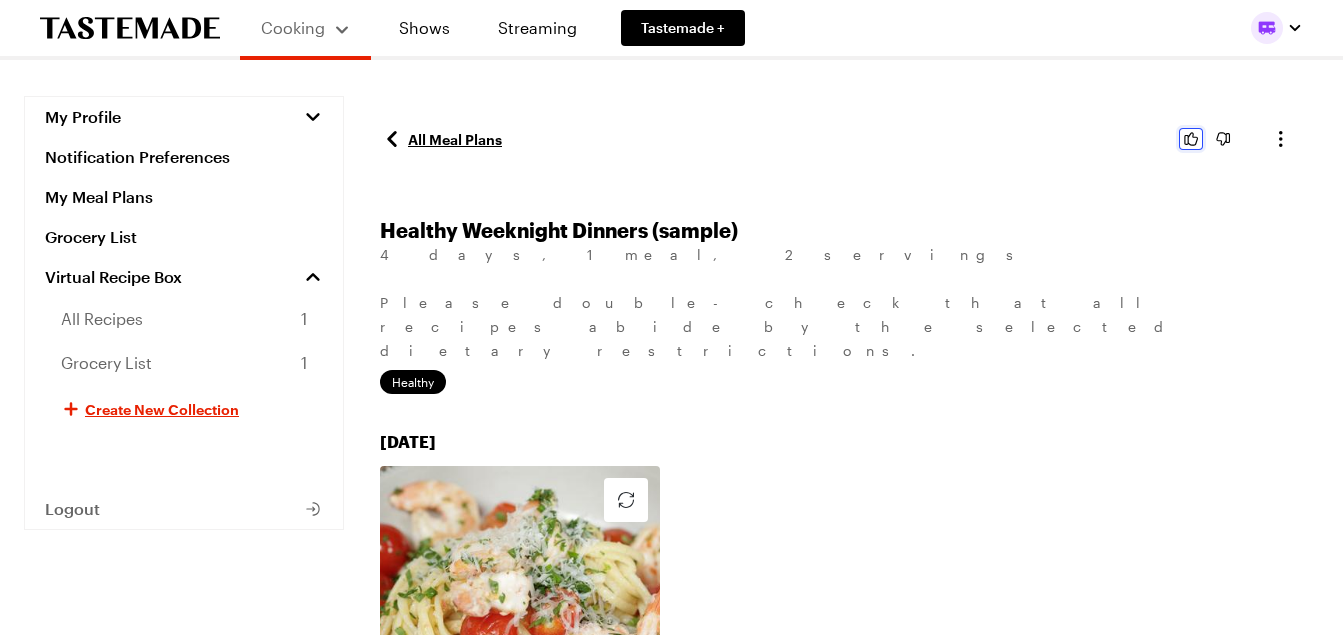 click 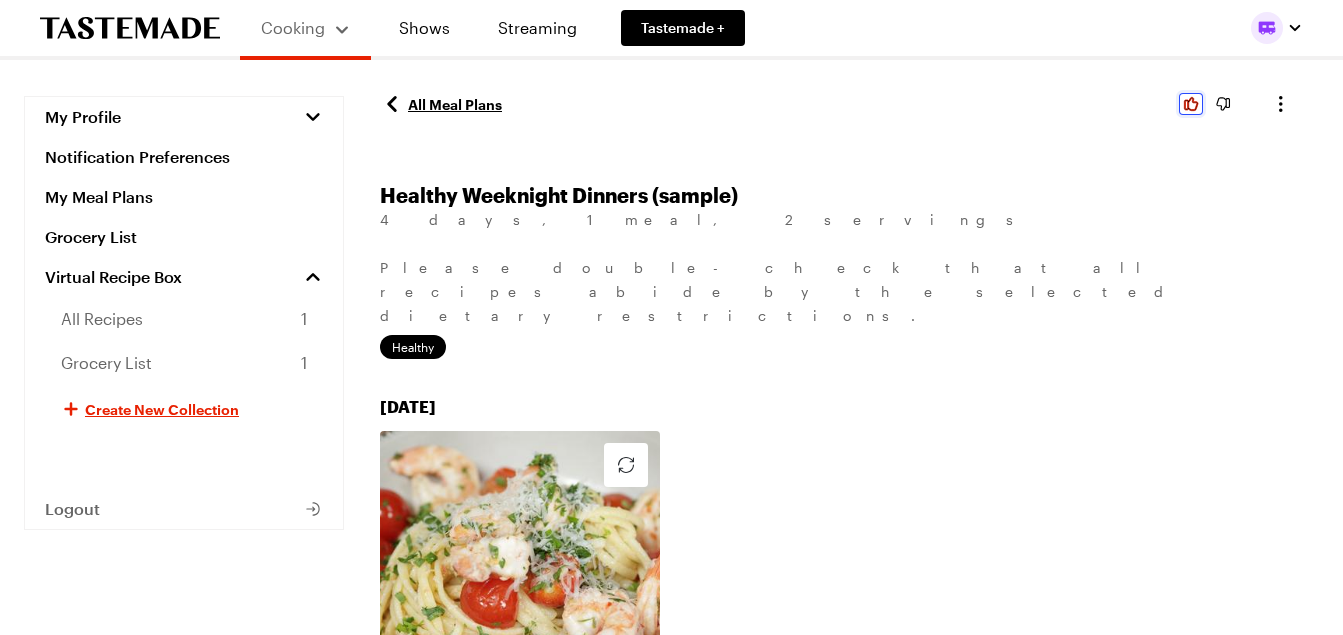 scroll, scrollTop: 0, scrollLeft: 0, axis: both 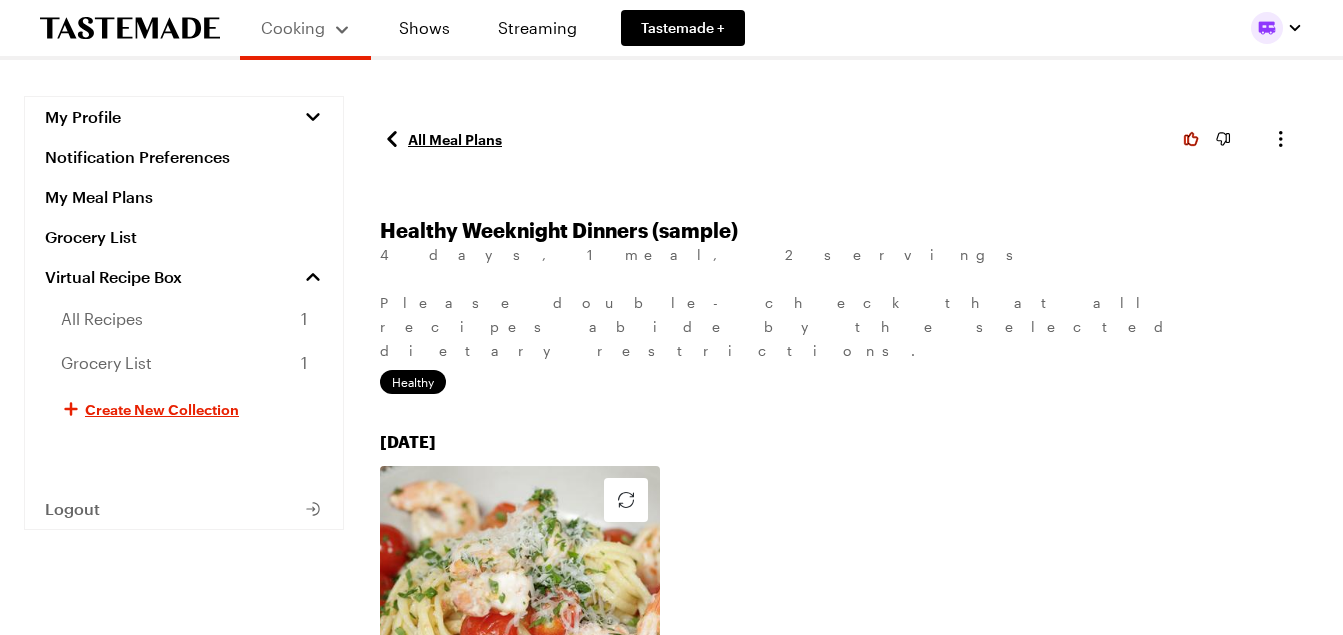 click on "All Meal Plans" at bounding box center [441, 139] 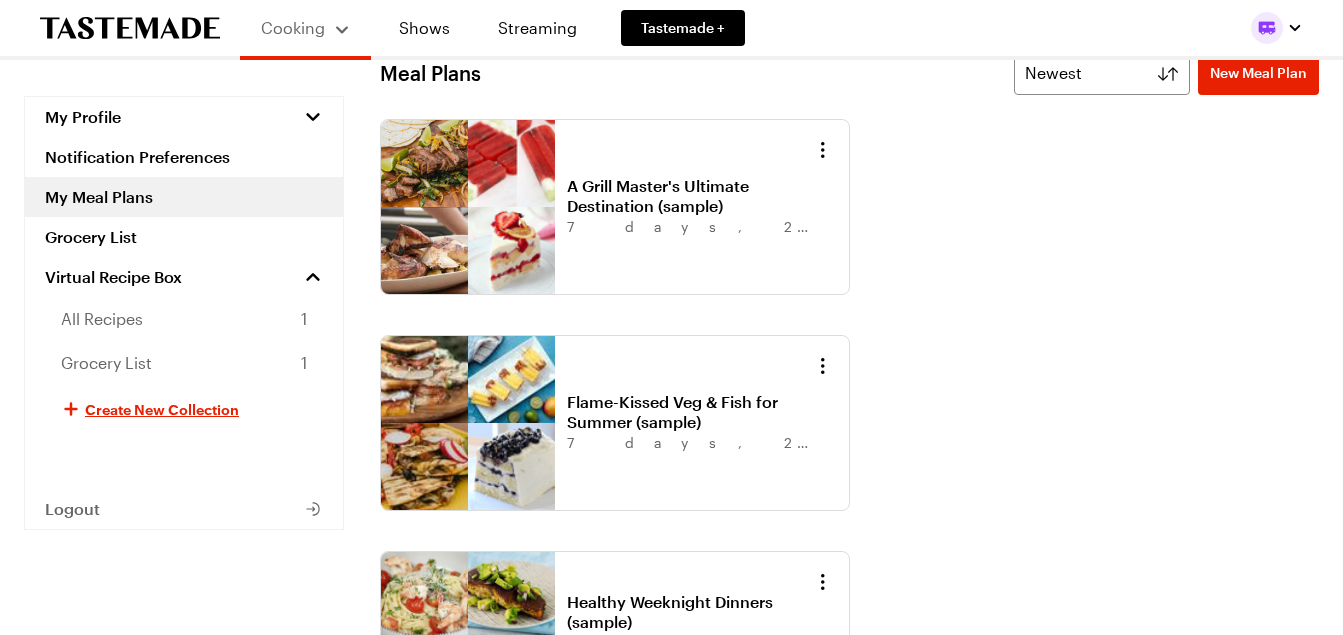scroll, scrollTop: 0, scrollLeft: 0, axis: both 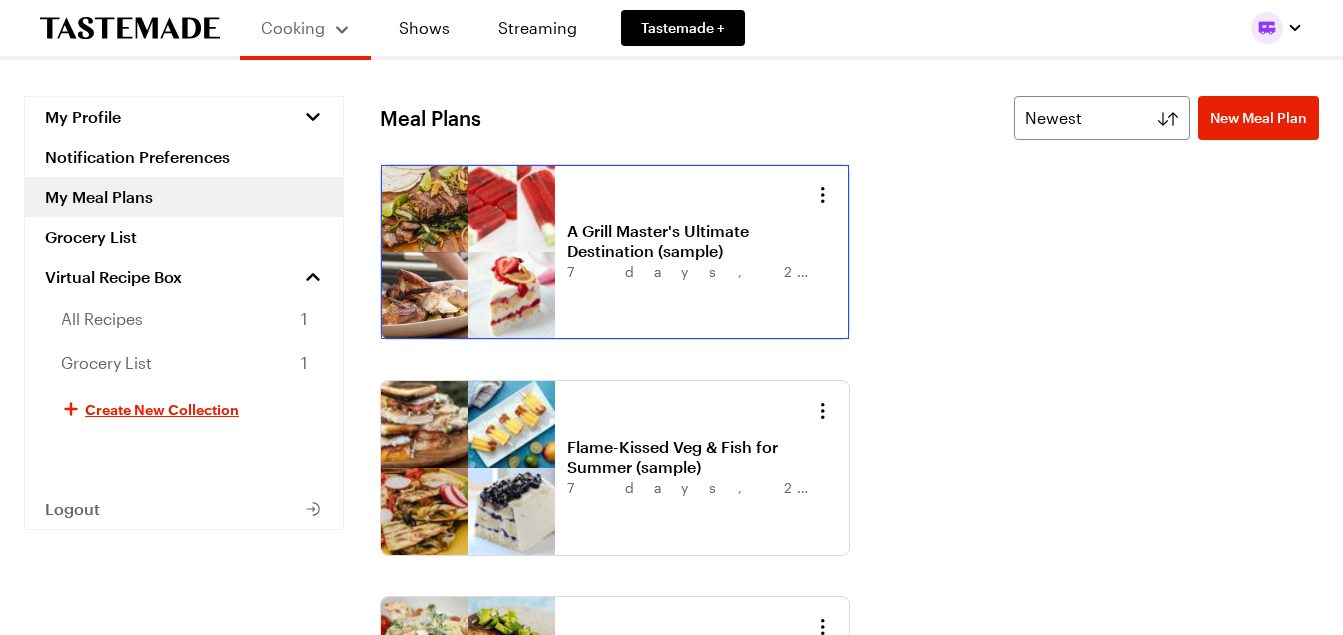 click on "A Grill Master's Ultimate Destination (sample)" at bounding box center [691, 241] 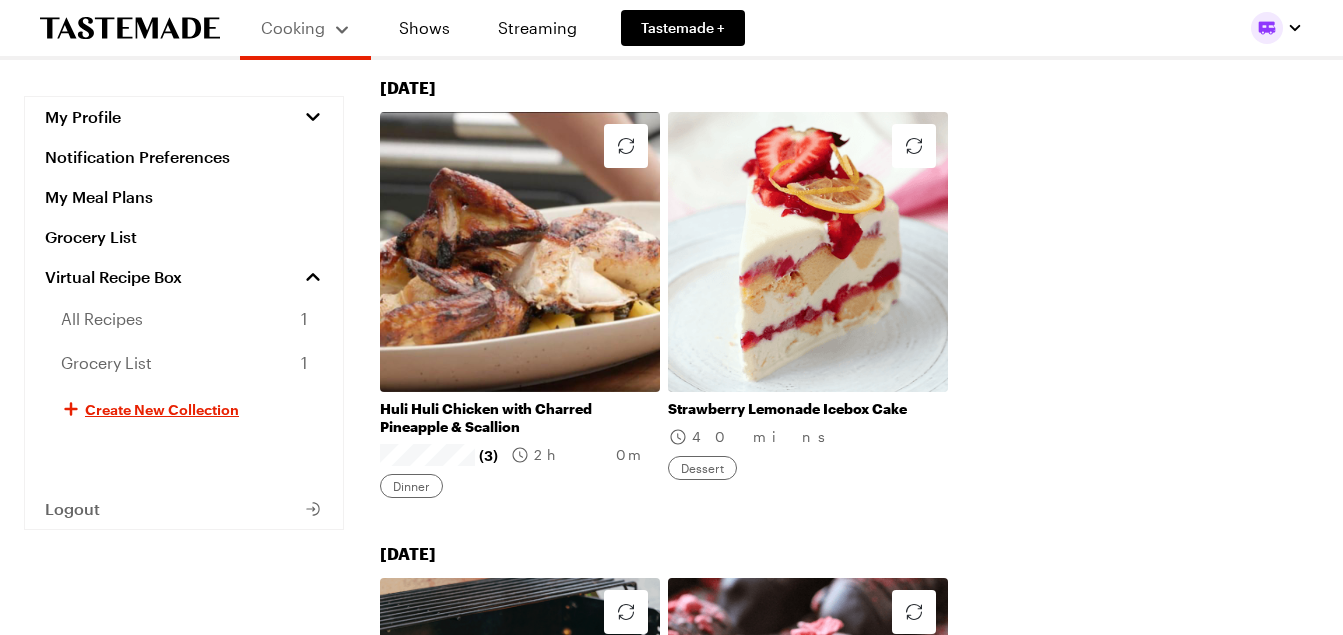 scroll, scrollTop: 700, scrollLeft: 0, axis: vertical 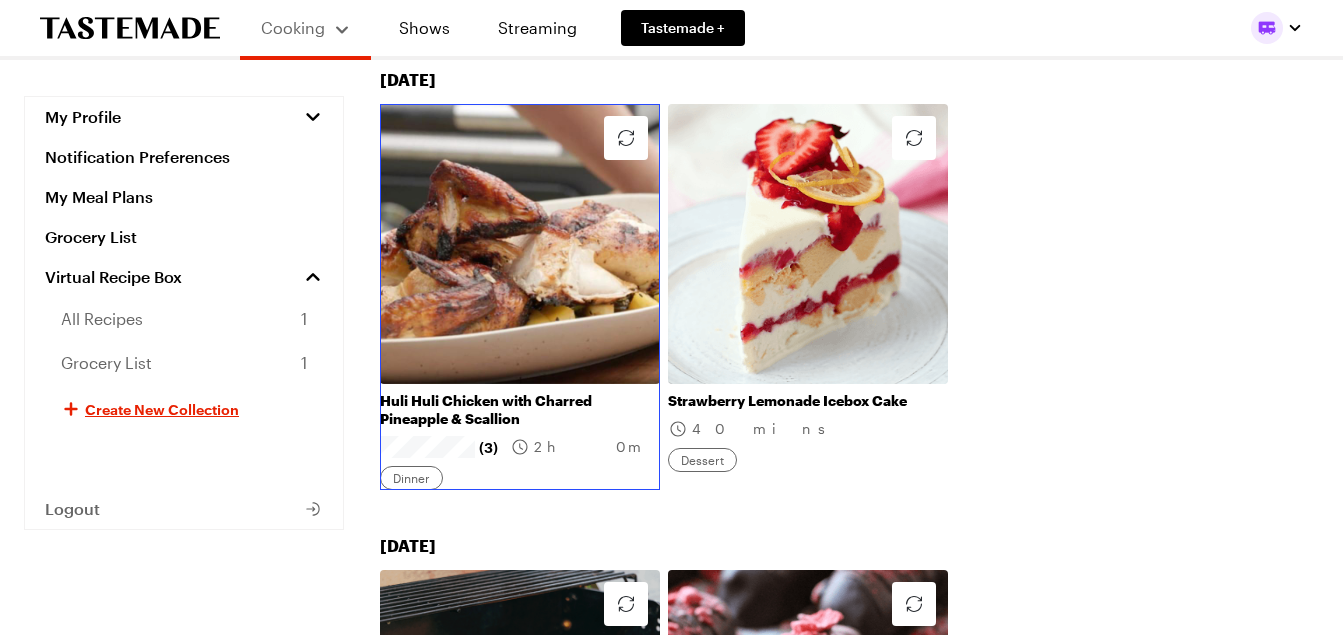 click on "Huli Huli Chicken with Charred Pineapple & Scallion" at bounding box center [520, 410] 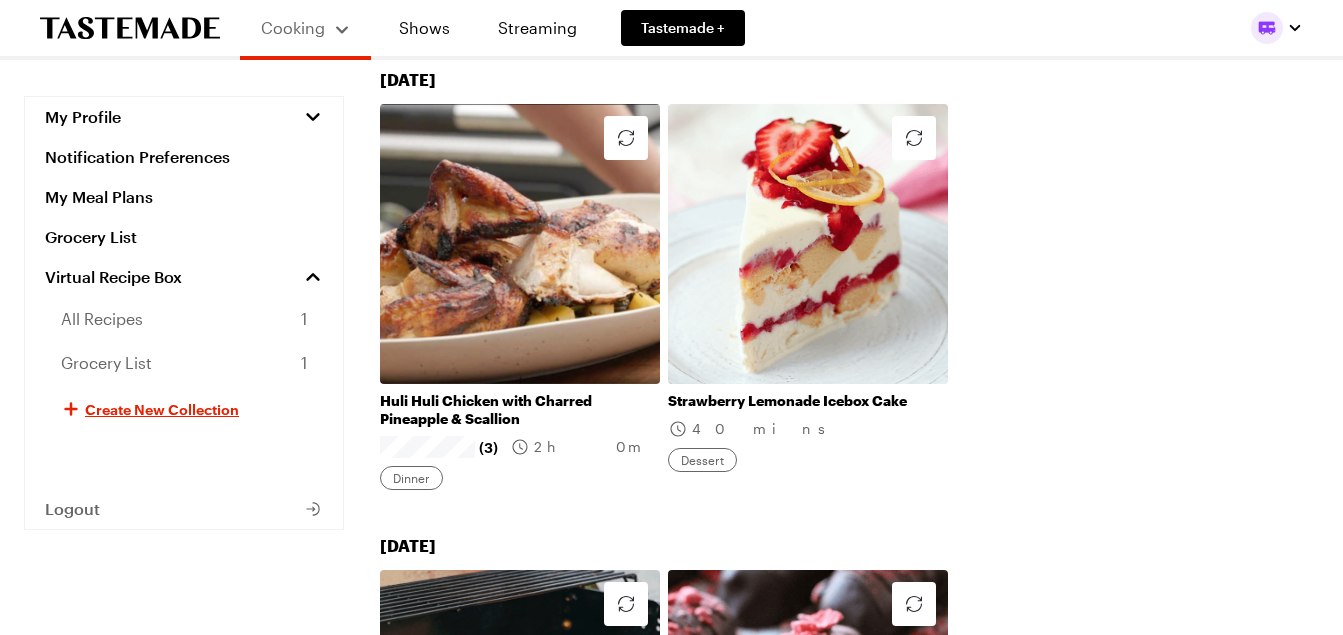 scroll, scrollTop: 0, scrollLeft: 0, axis: both 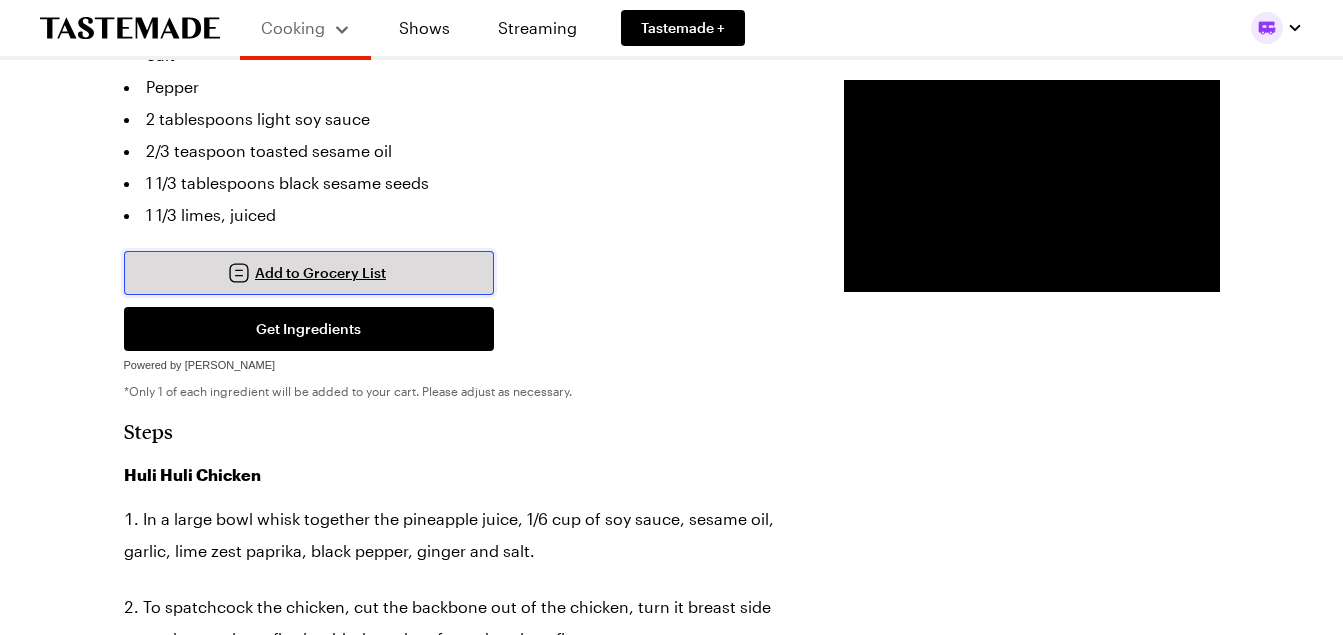 click on "Add to Grocery List" at bounding box center (320, 273) 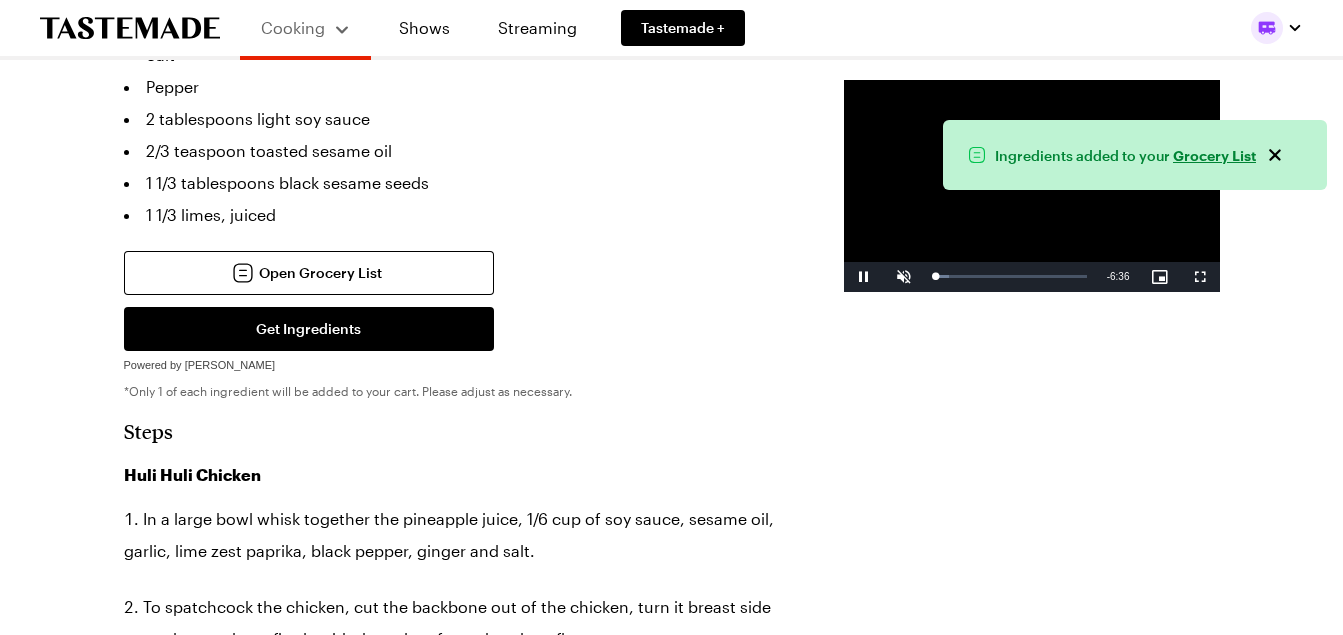 click on "Grocery List" at bounding box center (1214, 154) 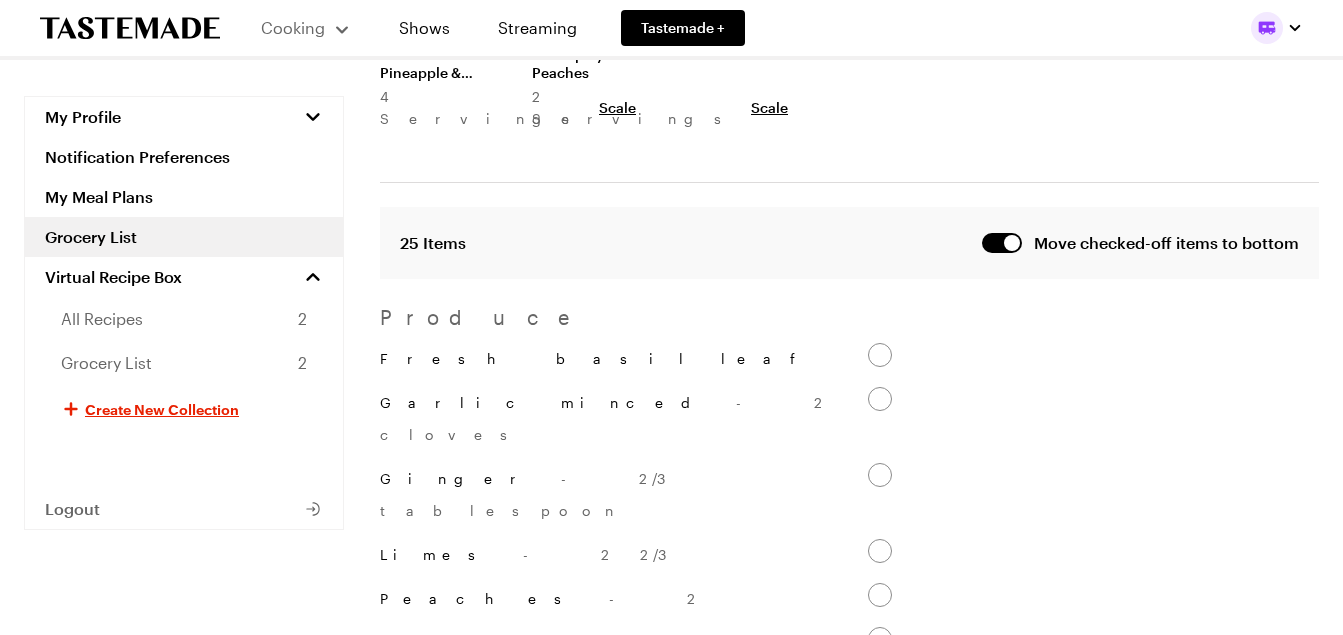 scroll, scrollTop: 0, scrollLeft: 0, axis: both 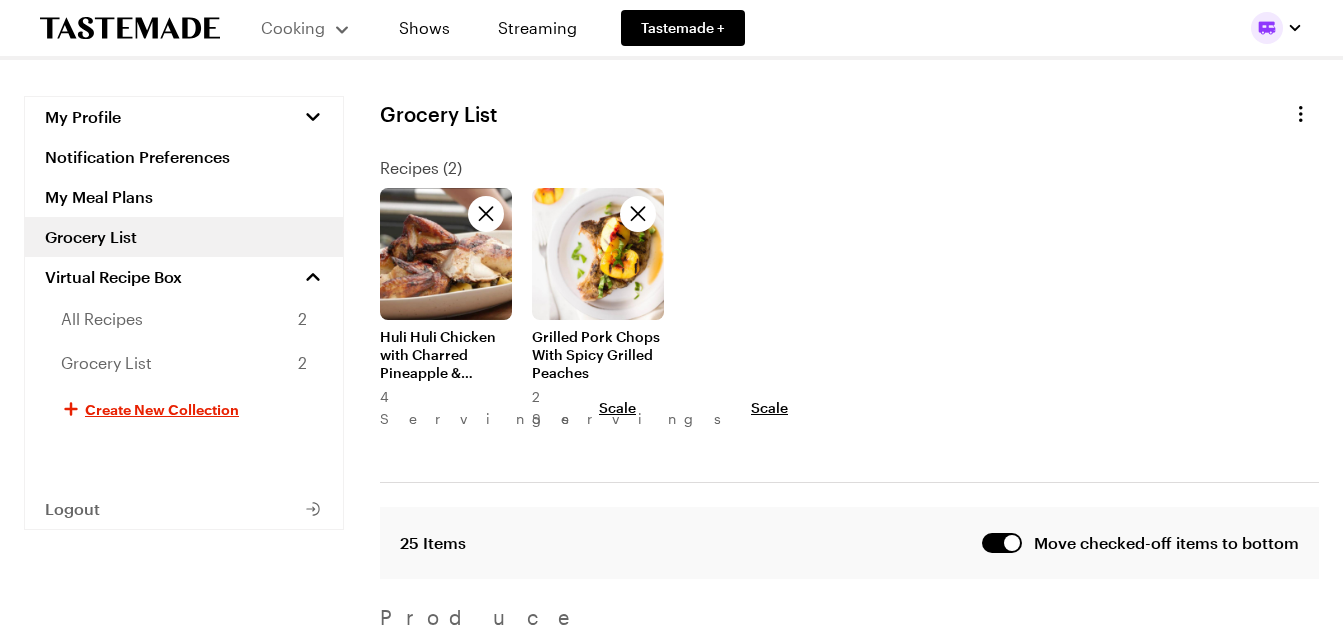 click 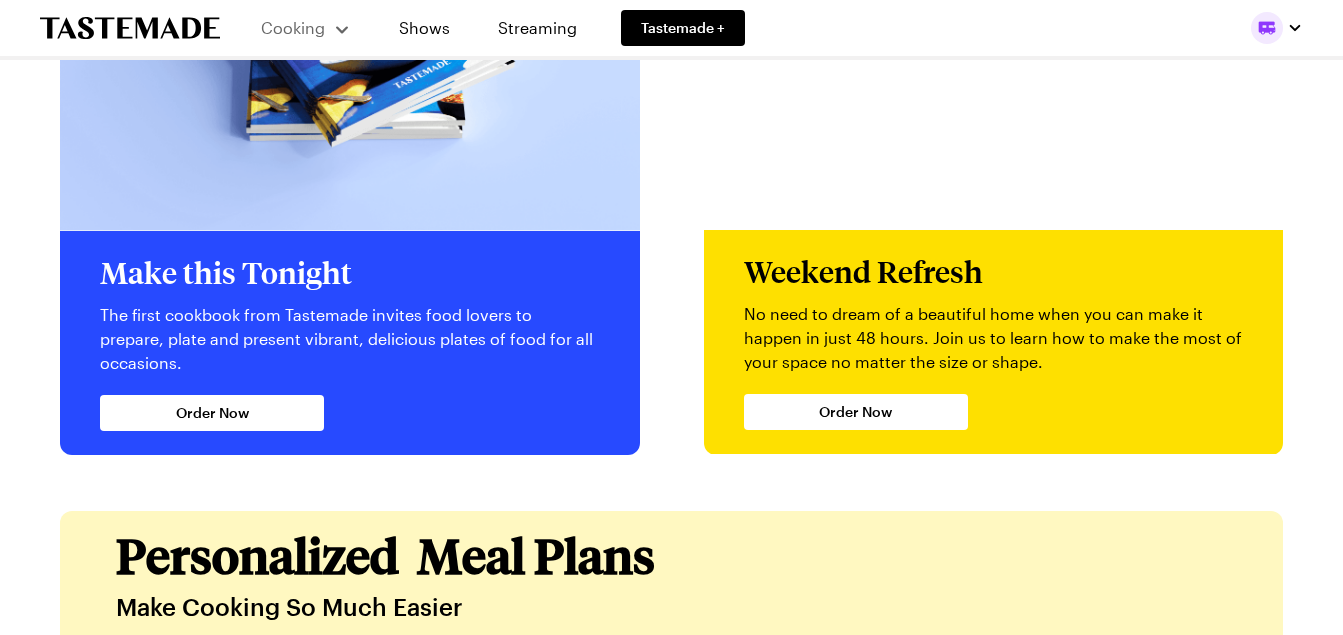 scroll, scrollTop: 4400, scrollLeft: 0, axis: vertical 